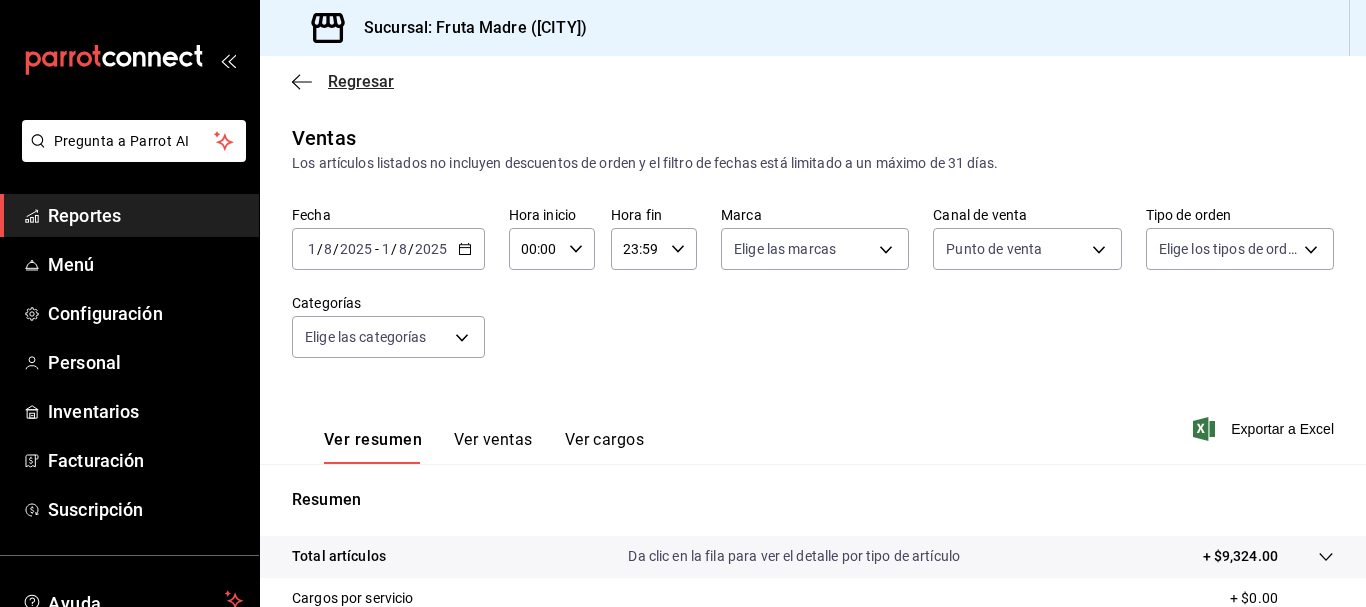 scroll, scrollTop: 0, scrollLeft: 0, axis: both 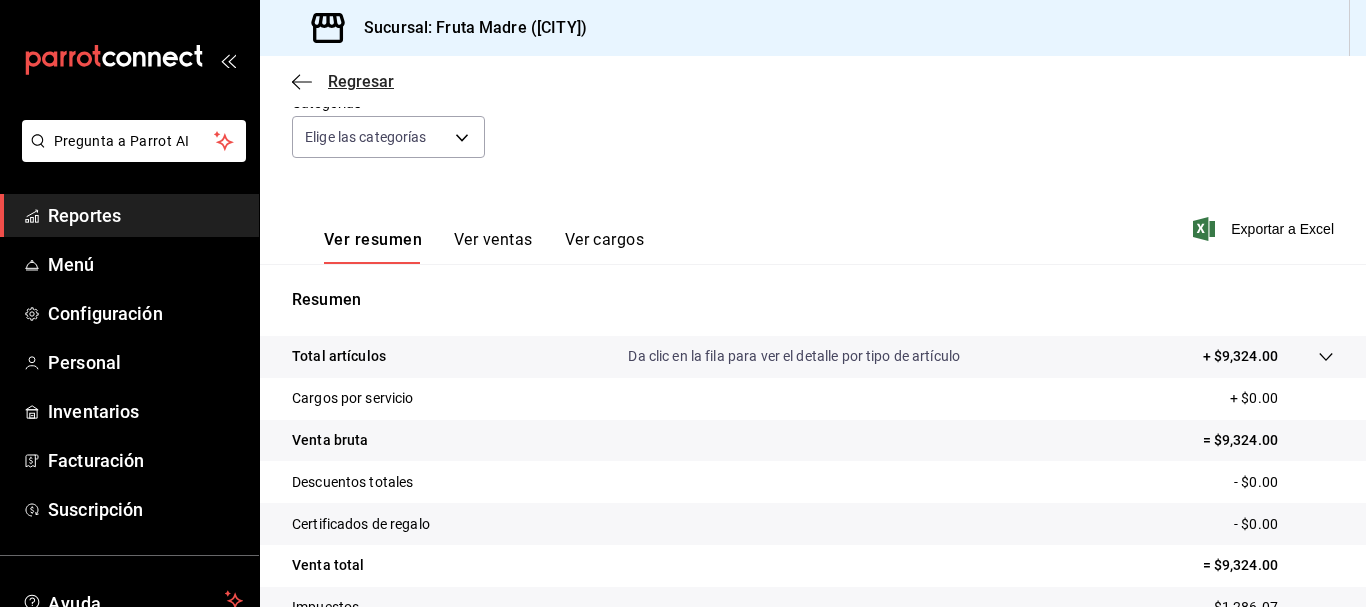 click 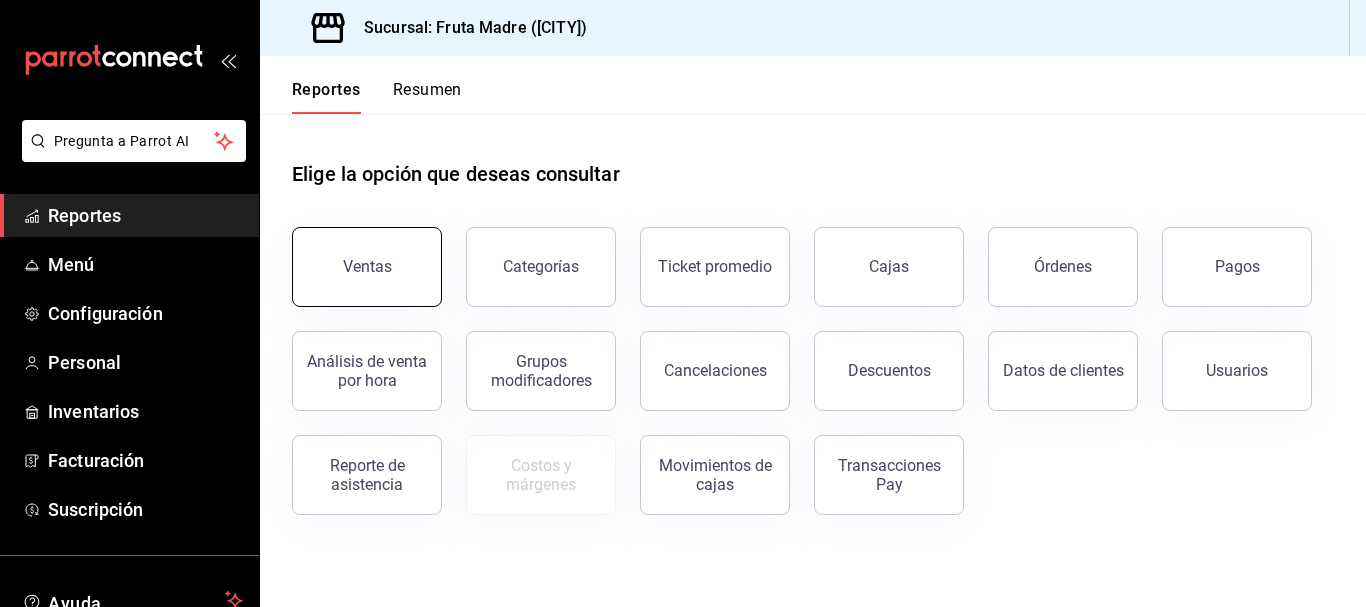 click on "Ventas" at bounding box center [367, 267] 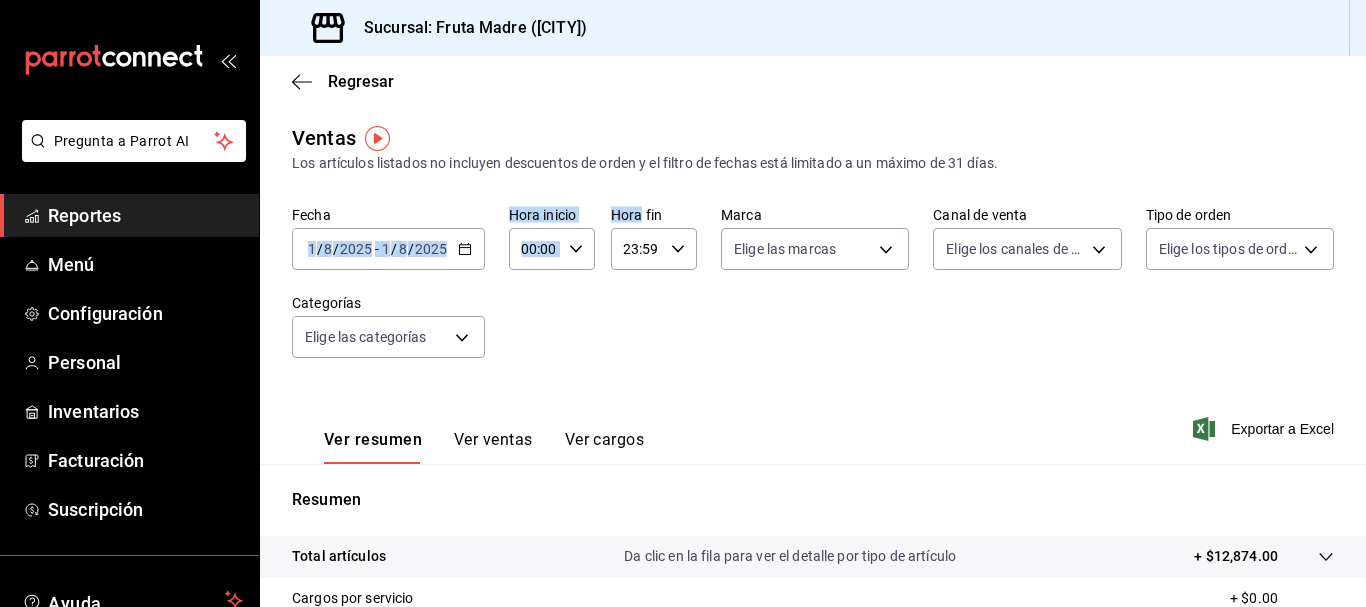 click on "2025-08-01 1 / 8 / 2025 - 2025-08-01 1 / 8 / 2025" at bounding box center [388, 249] 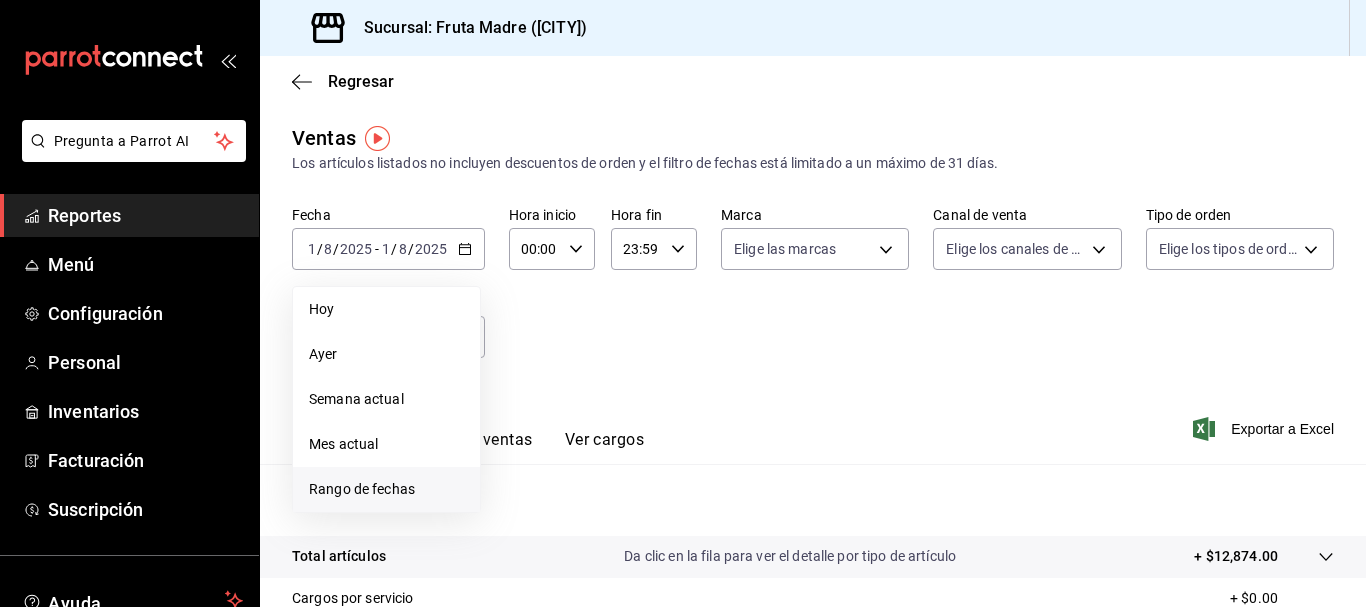 click on "Rango de fechas" at bounding box center (386, 489) 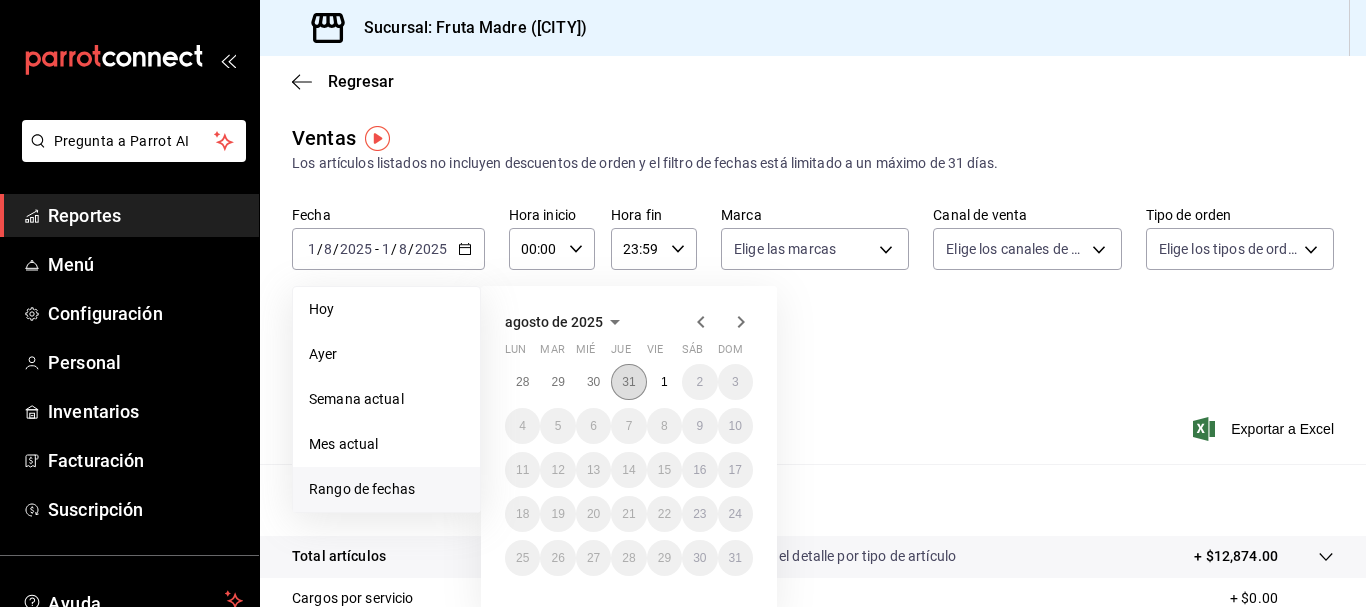 click on "31" at bounding box center [628, 382] 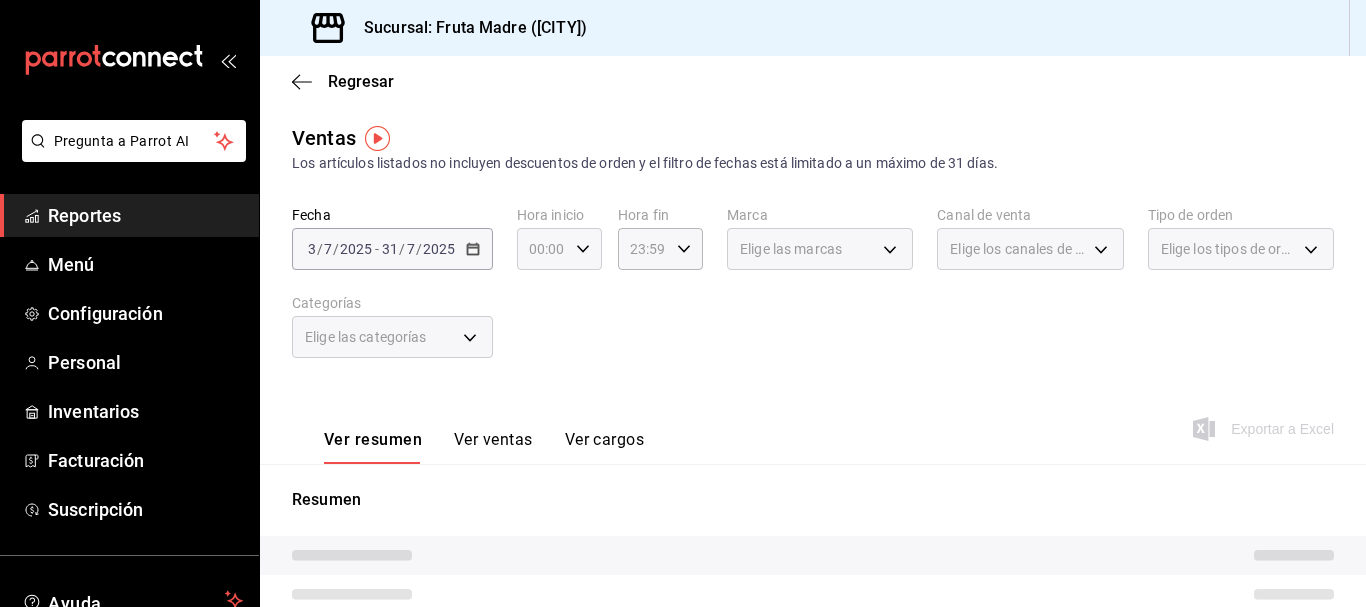 click on "00:00 Hora inicio" at bounding box center [559, 249] 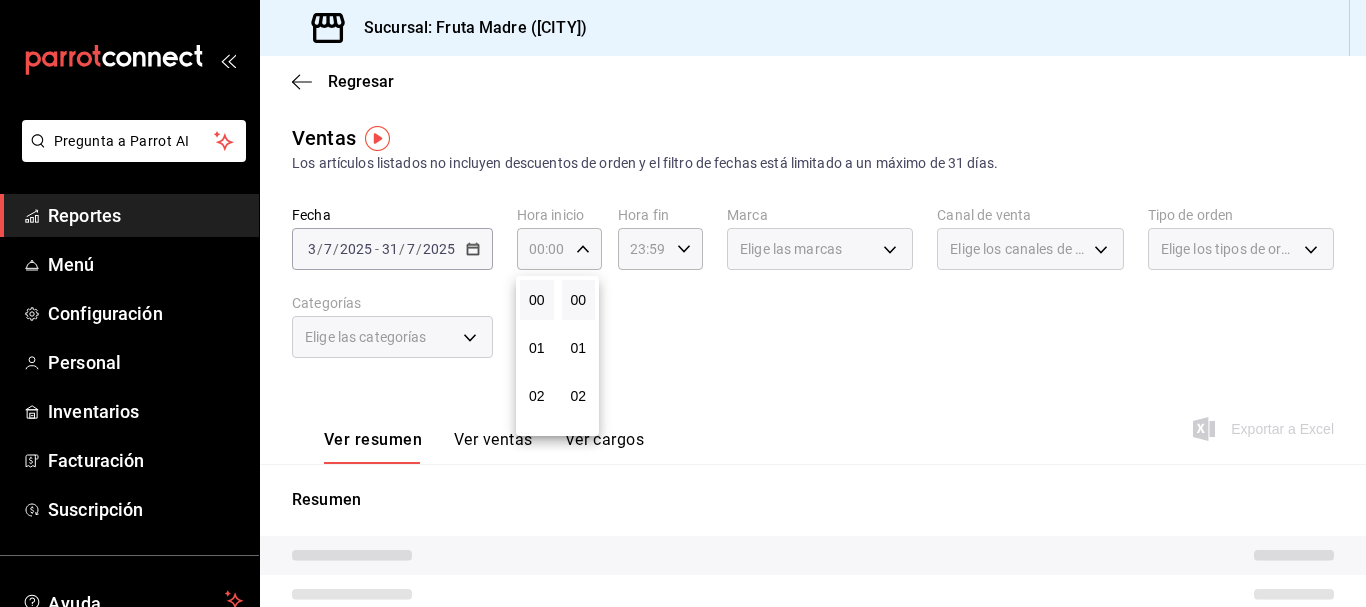 click at bounding box center (683, 303) 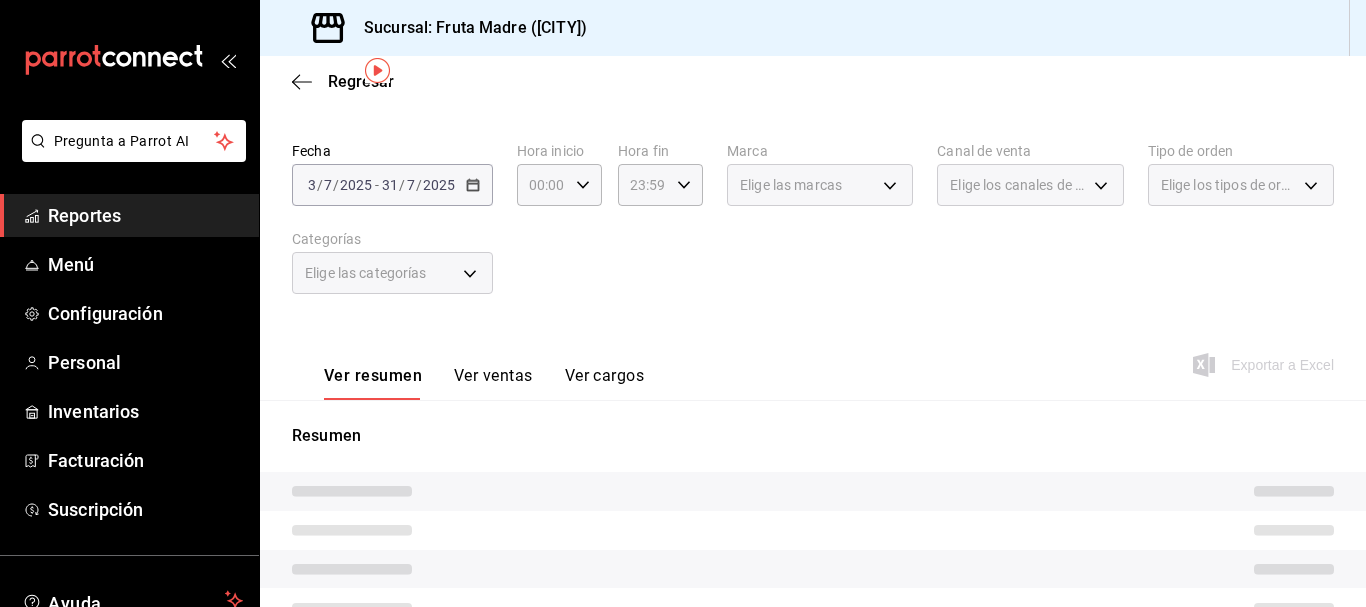 scroll, scrollTop: 69, scrollLeft: 0, axis: vertical 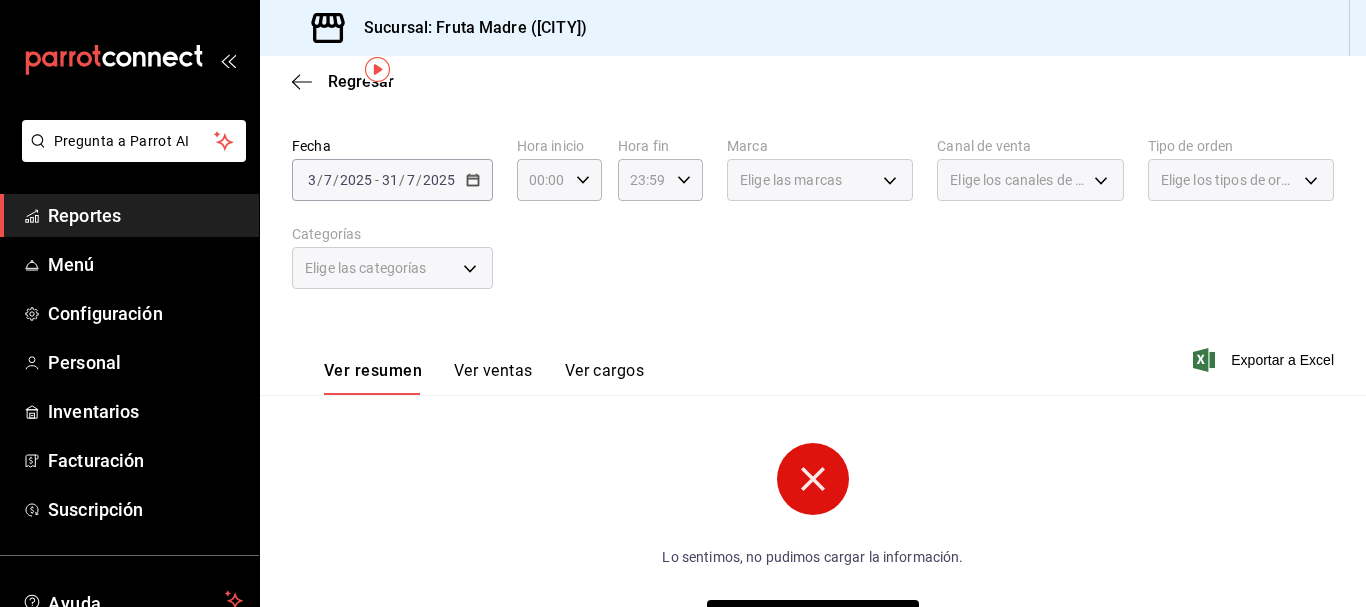 click on "Fecha 2025-07-03 3 / 7 / 2025 - 2025-07-31 31 / 7 / 2025 Hora inicio 00:00 Hora inicio Hora fin 23:59 Hora fin Marca Elige las marcas Canal de venta Elige los canales de venta Tipo de orden Elige los tipos de orden Categorías Elige las categorías" at bounding box center (813, 225) 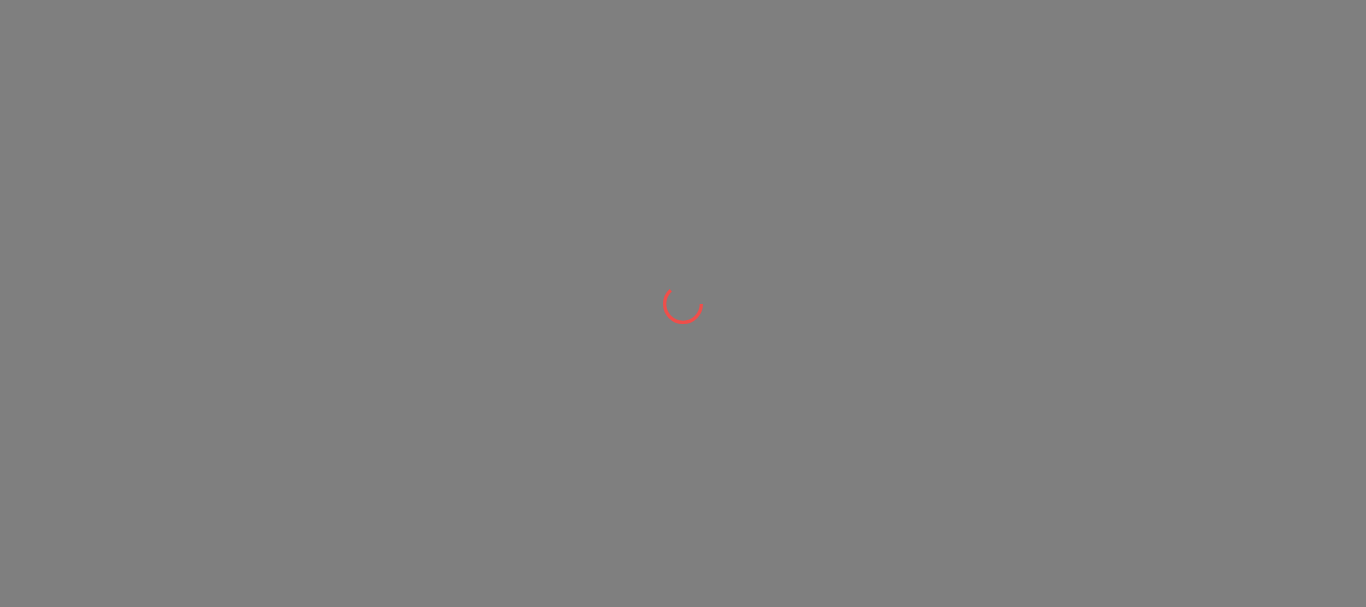 scroll, scrollTop: 0, scrollLeft: 0, axis: both 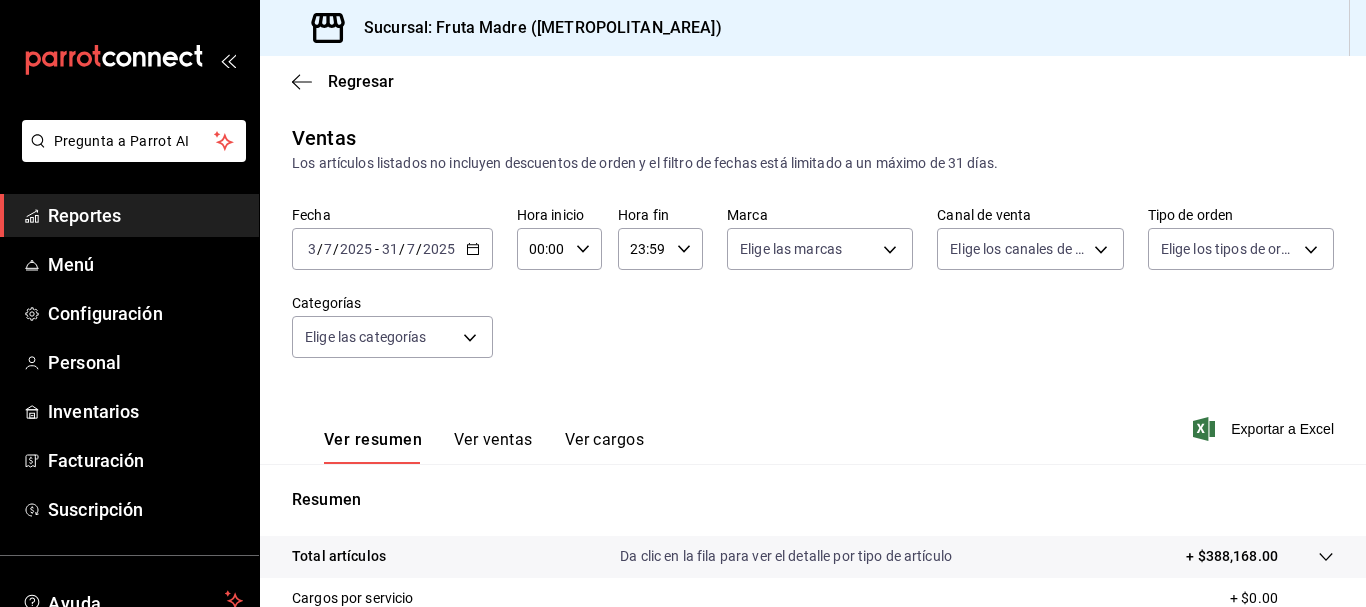 click on "[DATE] [DATE] - [DATE] [DATE]" at bounding box center [392, 249] 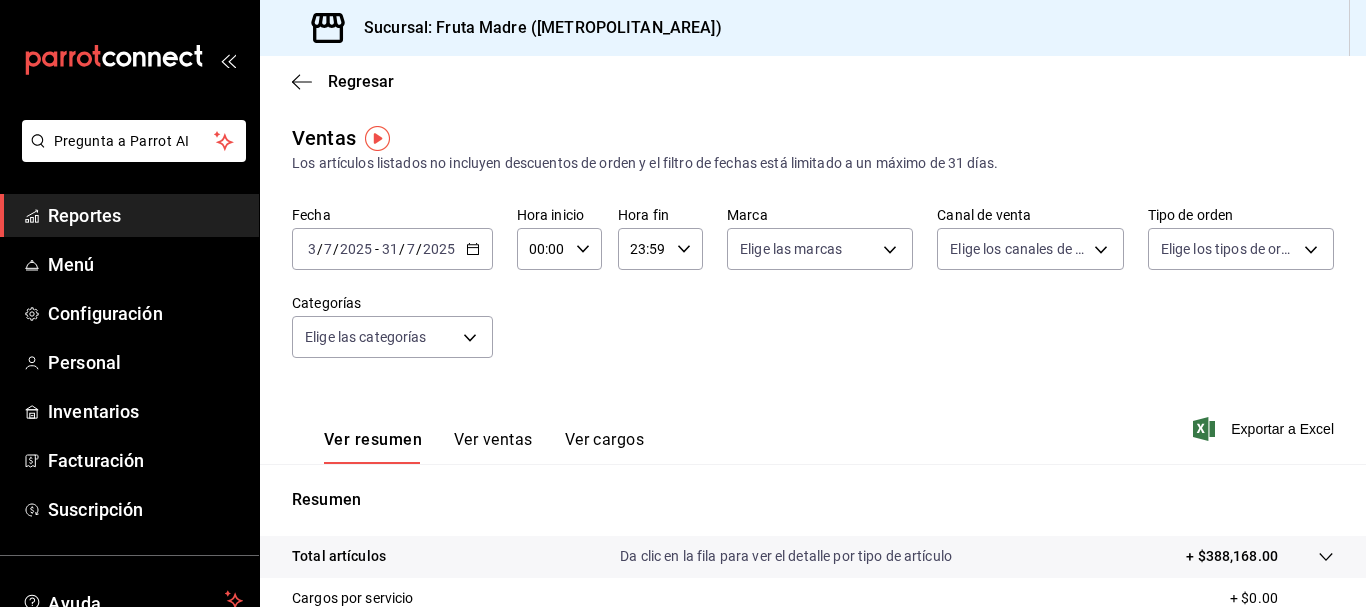 click on "[DATE] [DATE] - [DATE] [DATE]" at bounding box center [392, 249] 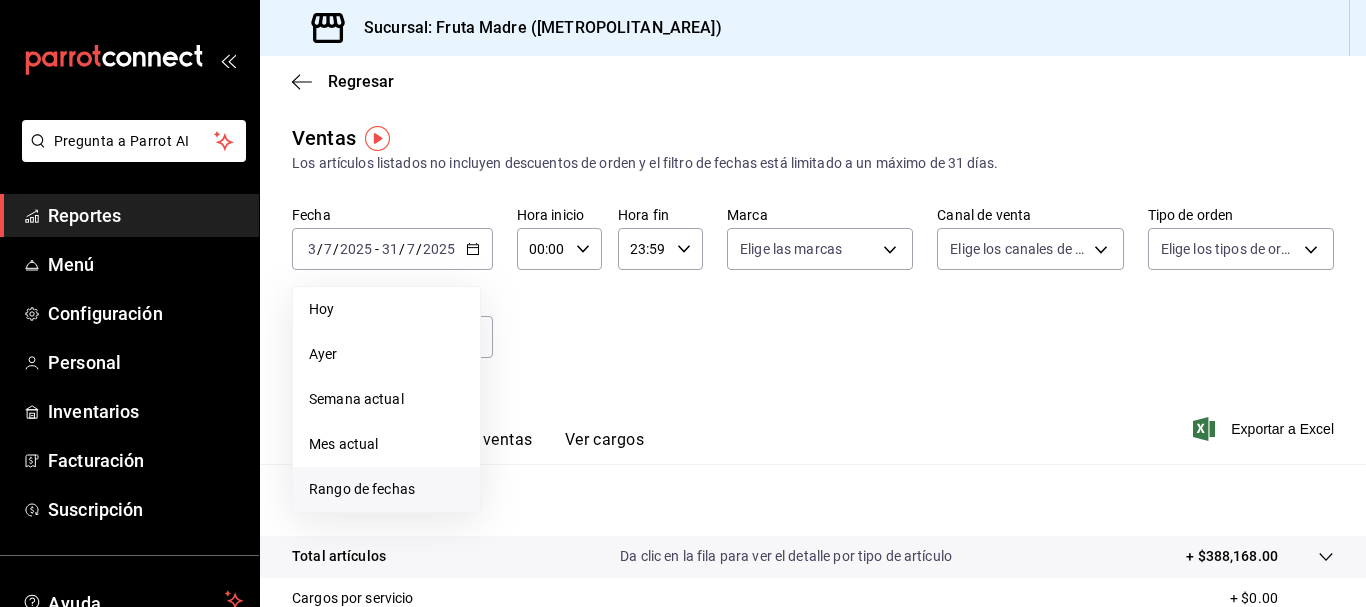 click on "Rango de fechas" at bounding box center (386, 489) 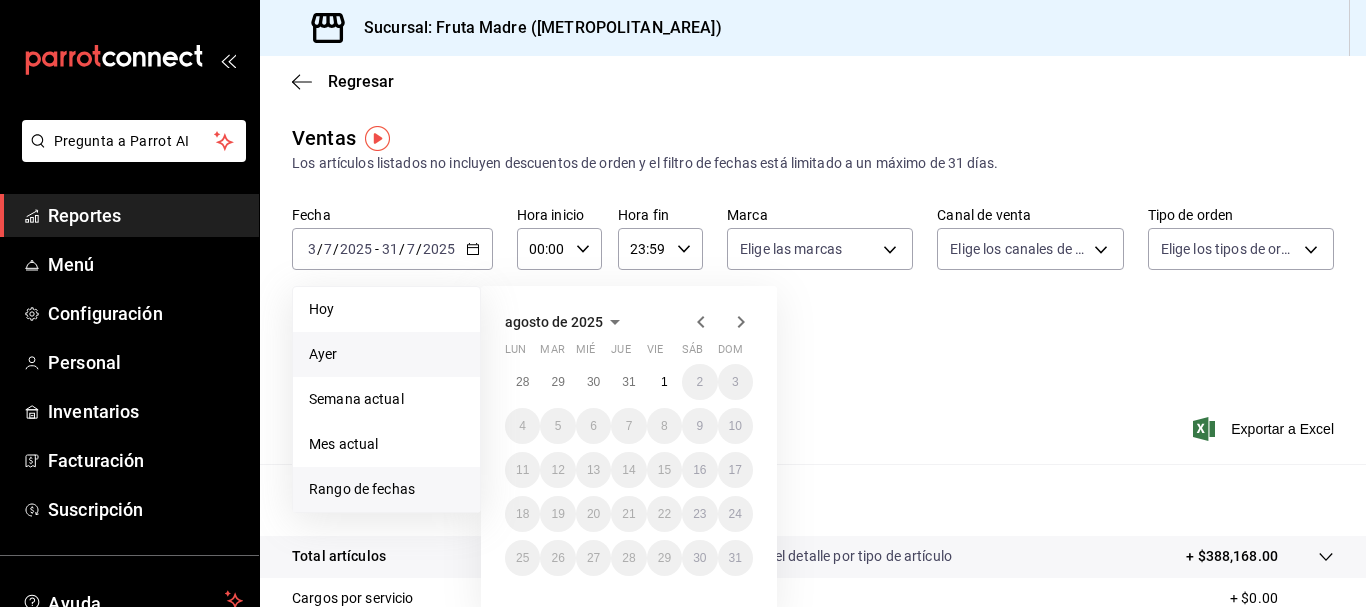 click on "Ayer" at bounding box center (386, 354) 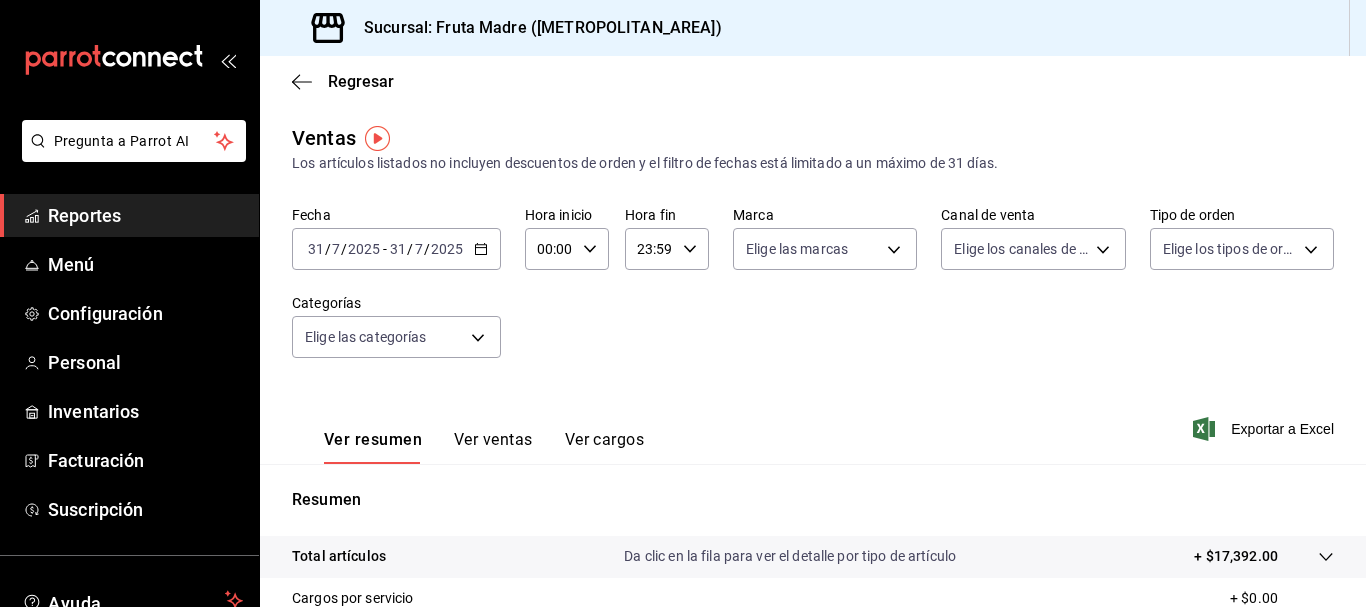 click 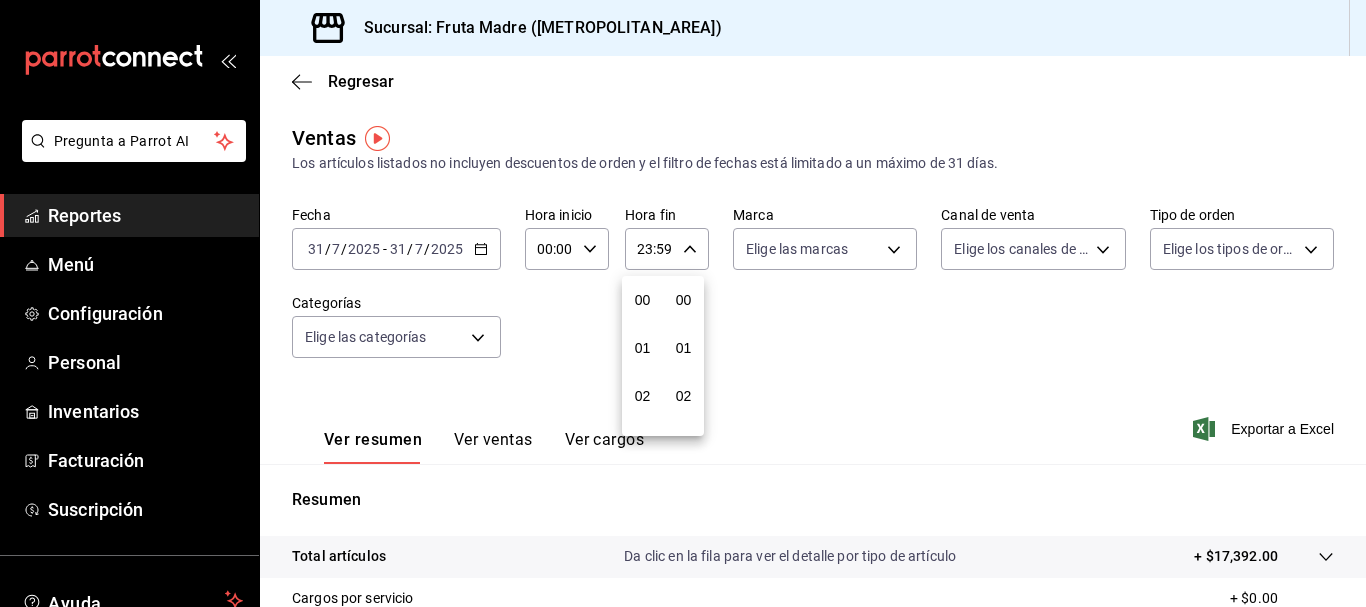 scroll, scrollTop: 992, scrollLeft: 0, axis: vertical 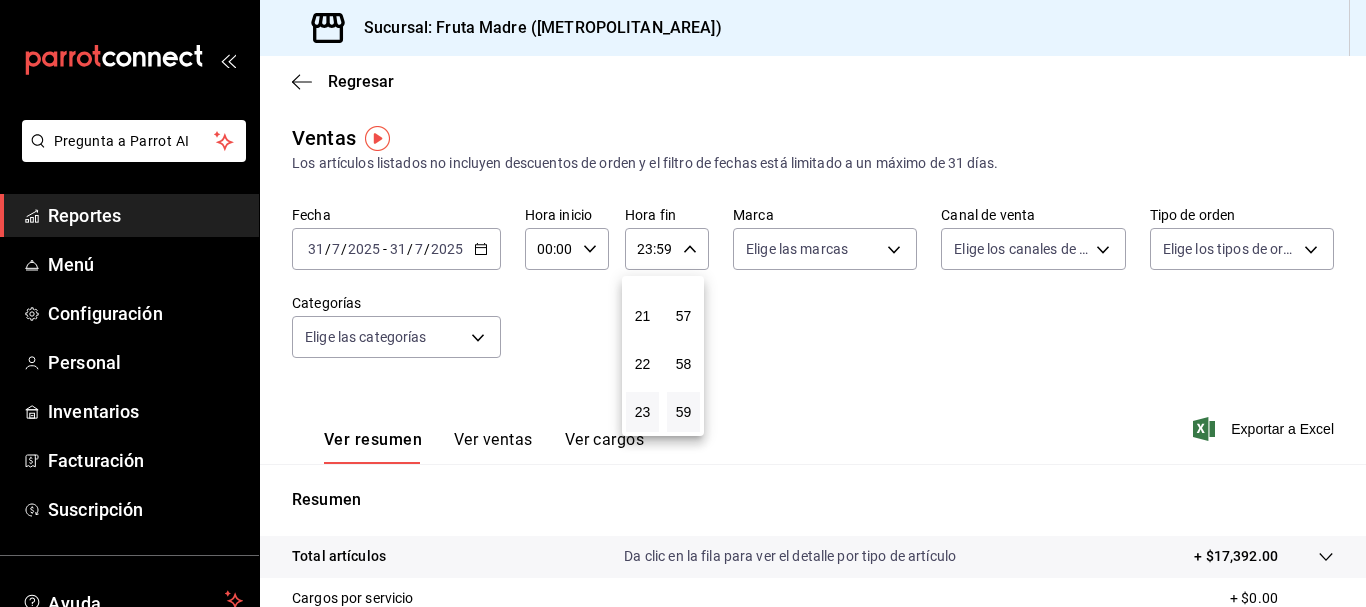 click at bounding box center [683, 303] 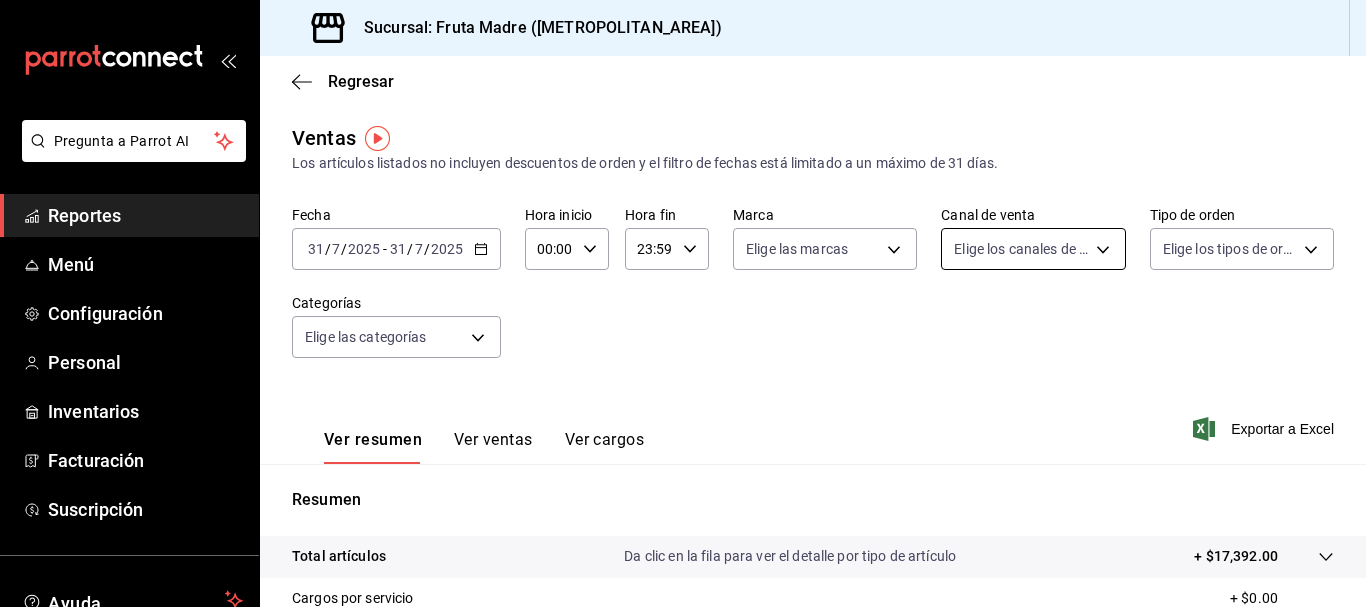 click on "Pregunta a Parrot AI Reportes   Menú   Configuración   Personal   Inventarios   Facturación   Suscripción   Ayuda Recomienda Parrot   [PERSON_NAME]   Sugerir nueva función   Sucursal: Fruta Madre ([METROPOLITAN_AREA]) Regresar Ventas Los artículos listados no incluyen descuentos de orden y el filtro de fechas está limitado a un máximo de 31 días. Fecha [DATE] [DATE] - [DATE] [DATE] Hora inicio 00:00 Hora inicio Hora fin 23:59 Hora fin Marca Elige las marcas Canal de venta Elige los canales de venta Tipo de orden Elige los tipos de orden Categorías Elige las categorías Ver resumen Ver ventas Ver cargos Exportar a Excel Resumen Total artículos Da clic en la fila para ver el detalle por tipo de artículo + $17,392.00 Cargos por servicio + $0.00 Venta bruta = $17,392.00 Descuentos totales - $280.00 Certificados de regalo - $0.00 Venta total = $17,112.00 Impuestos - $2,360.28 Venta neta = $14,751.72 Pregunta a Parrot AI Reportes   Menú   Configuración   Personal   Inventarios   Facturación" at bounding box center [683, 303] 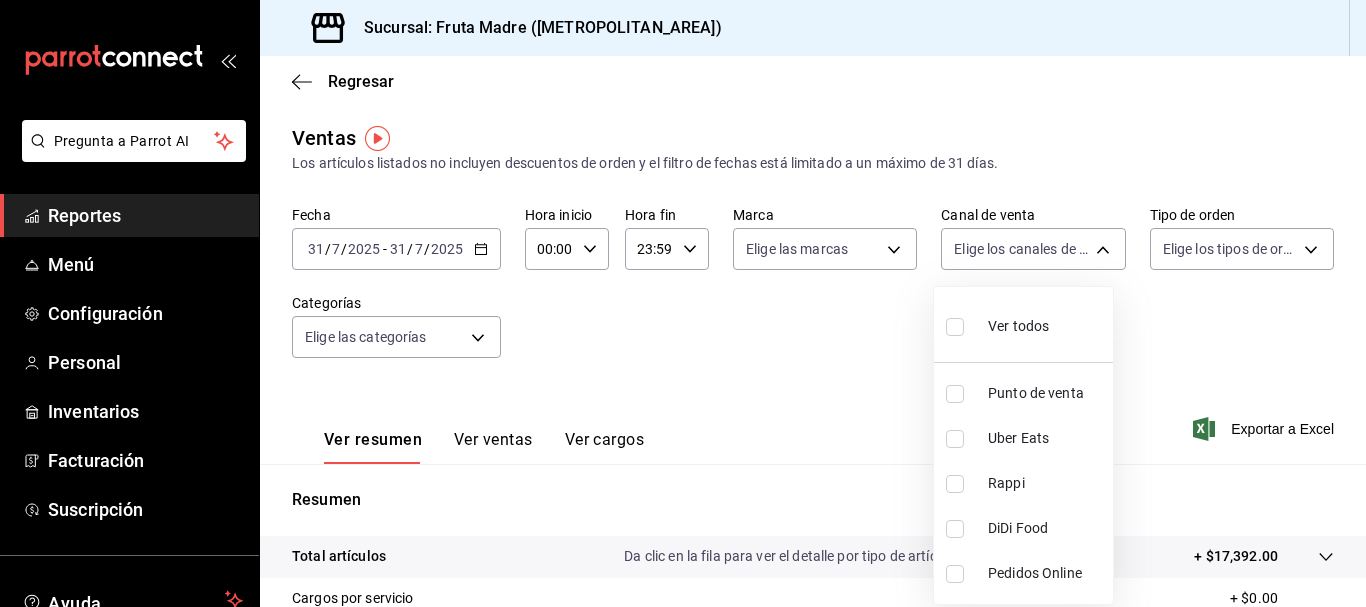 click on "Punto de venta" at bounding box center [1023, 393] 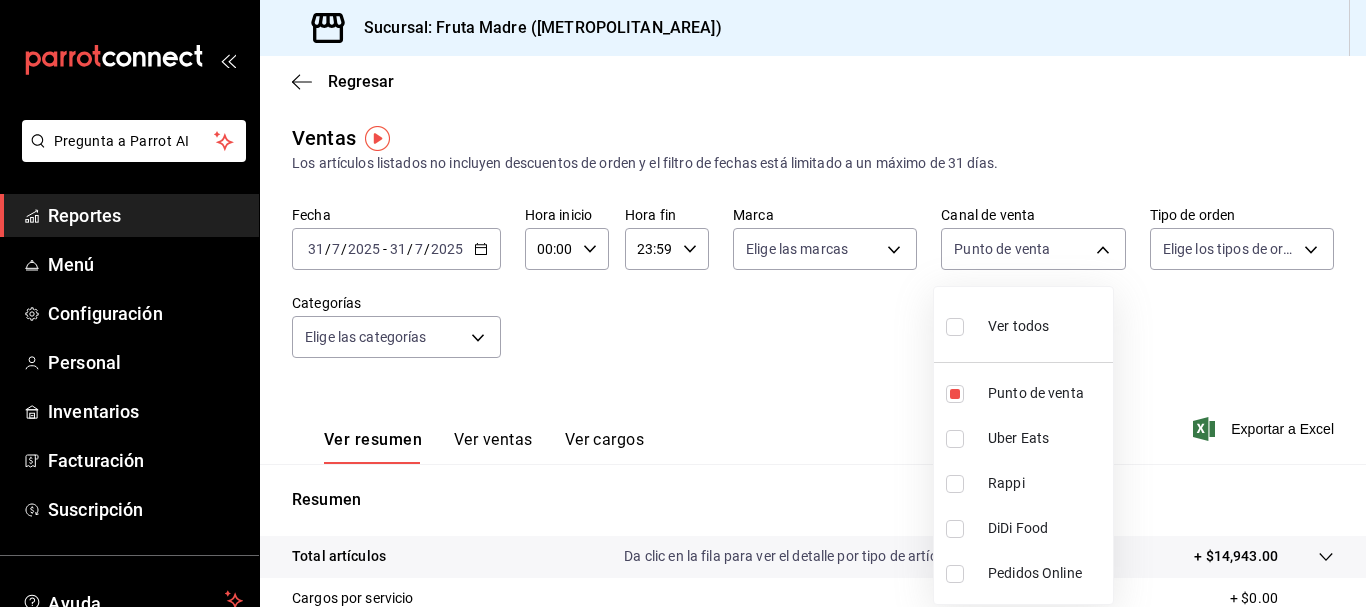 click at bounding box center (683, 303) 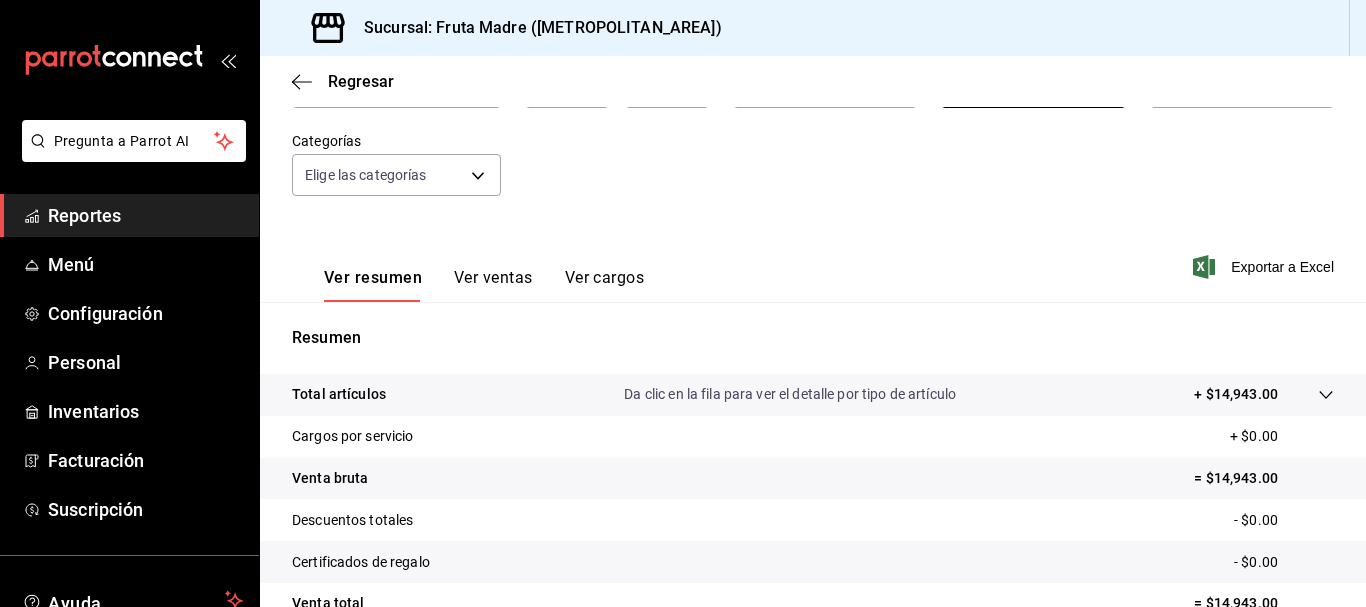 scroll, scrollTop: 224, scrollLeft: 0, axis: vertical 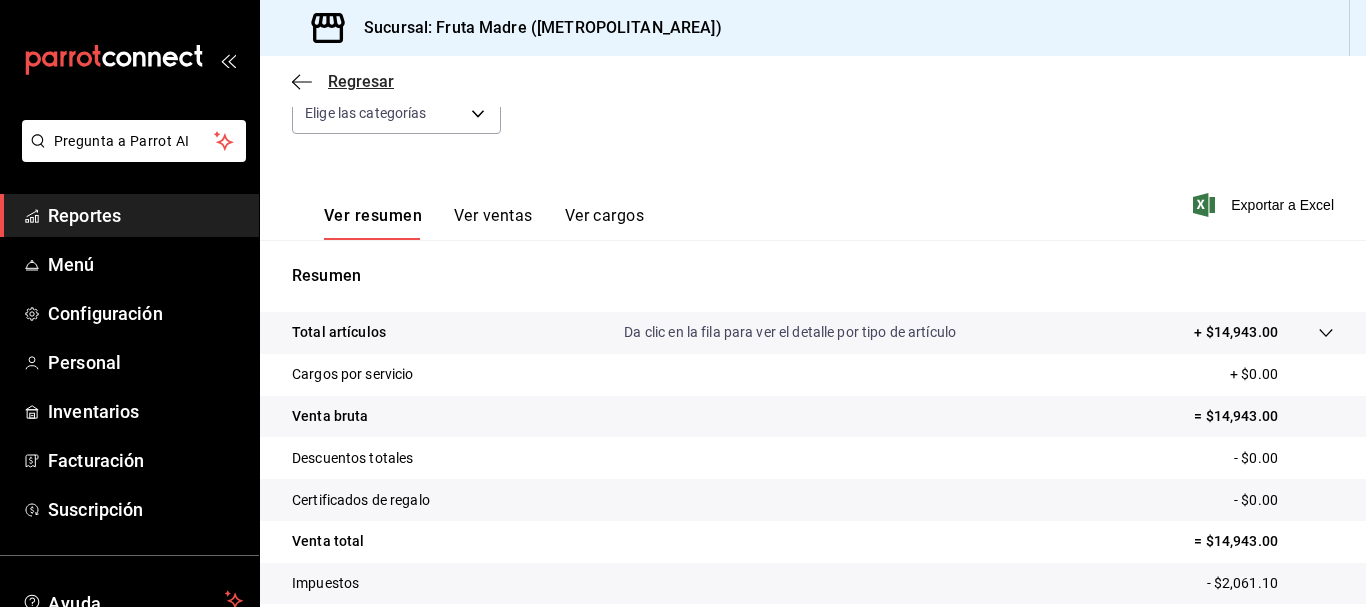 click 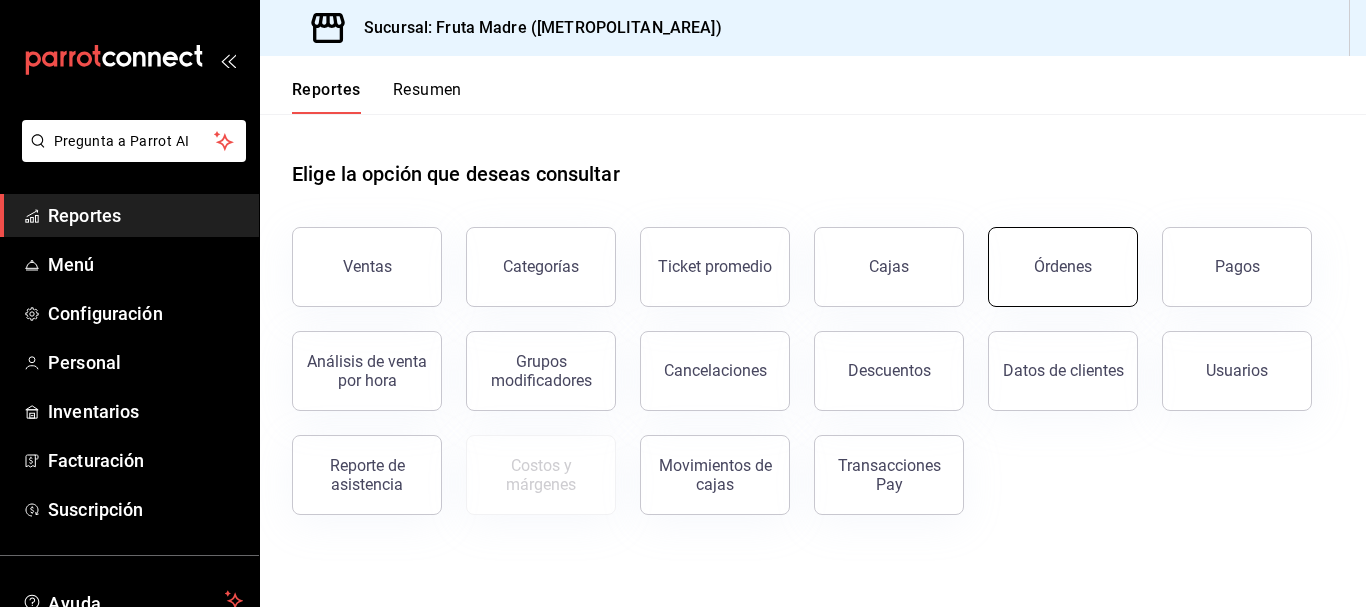 click on "Órdenes" at bounding box center (1063, 267) 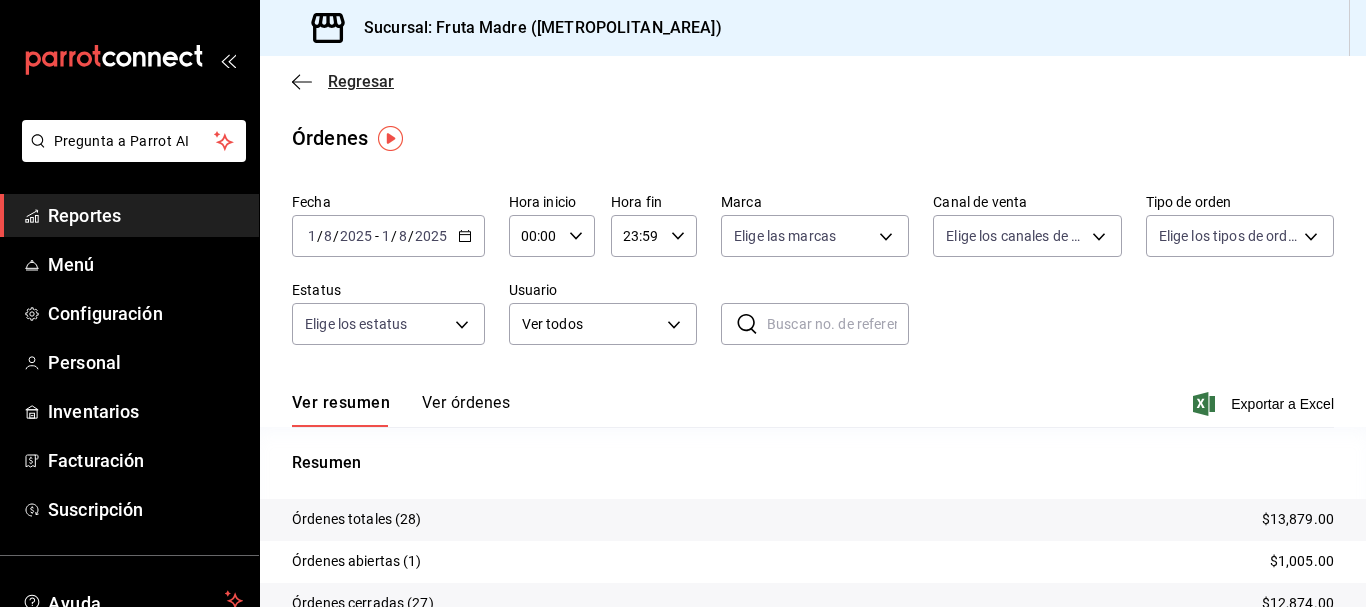click 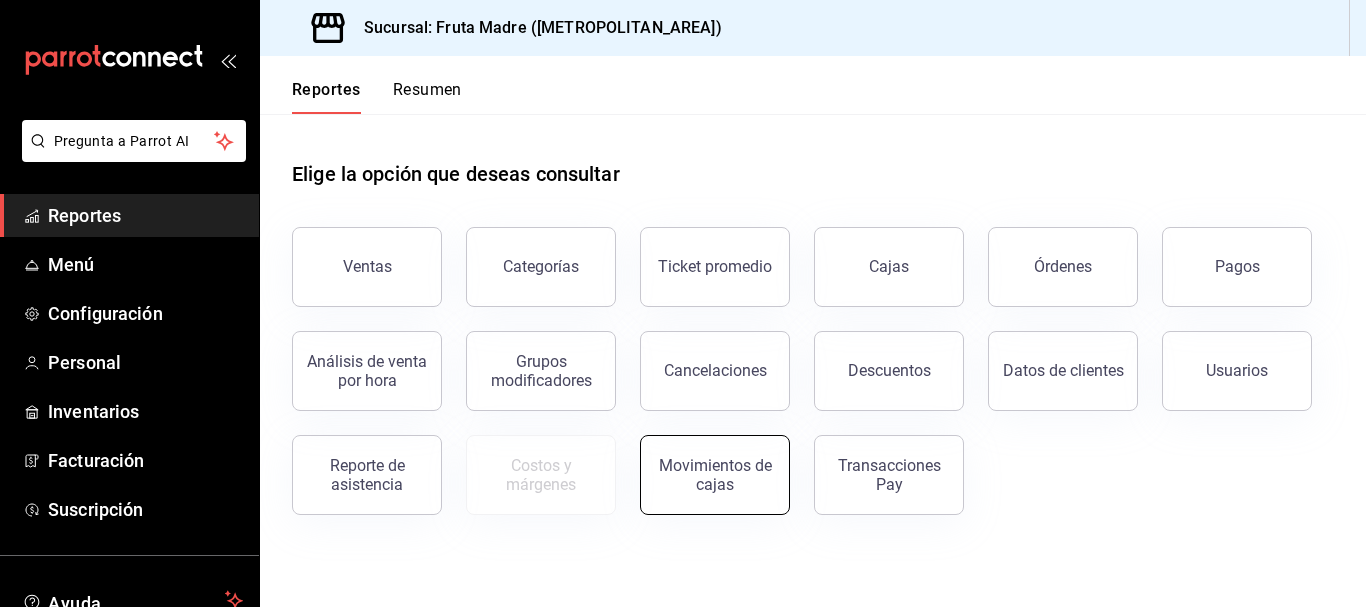 click on "Movimientos de cajas" at bounding box center (715, 475) 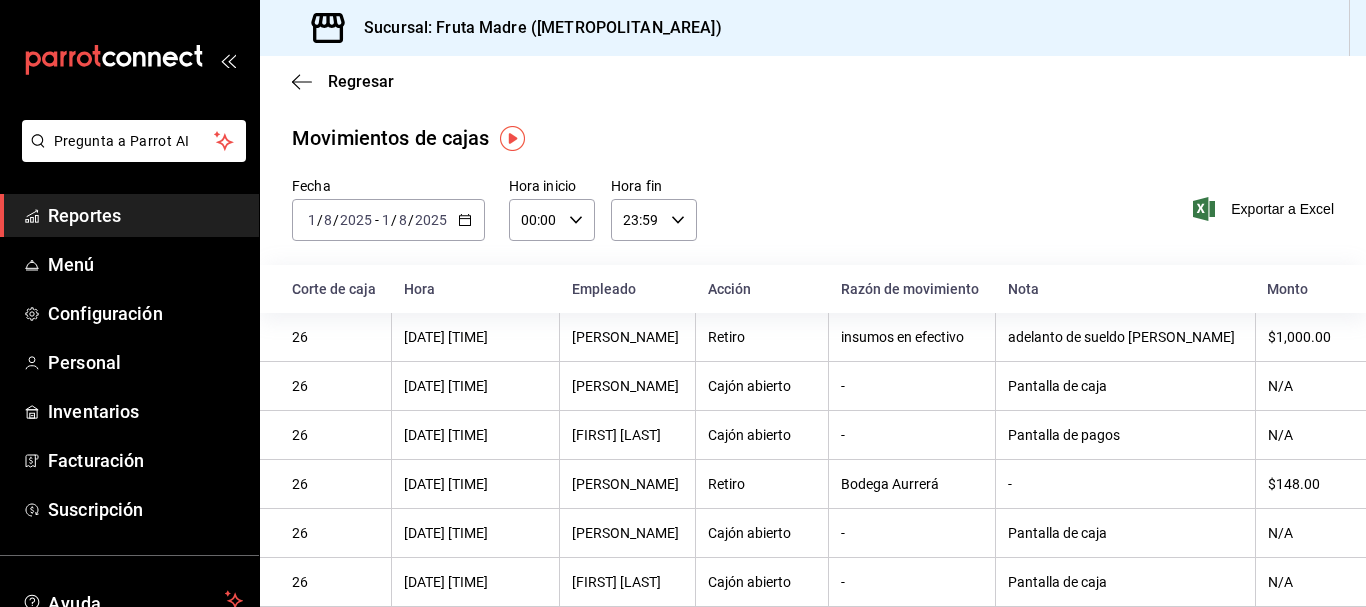 click on "2025-08-01 1 / 8 / 2025 - 2025-08-01 1 / 8 / 2025" at bounding box center (388, 220) 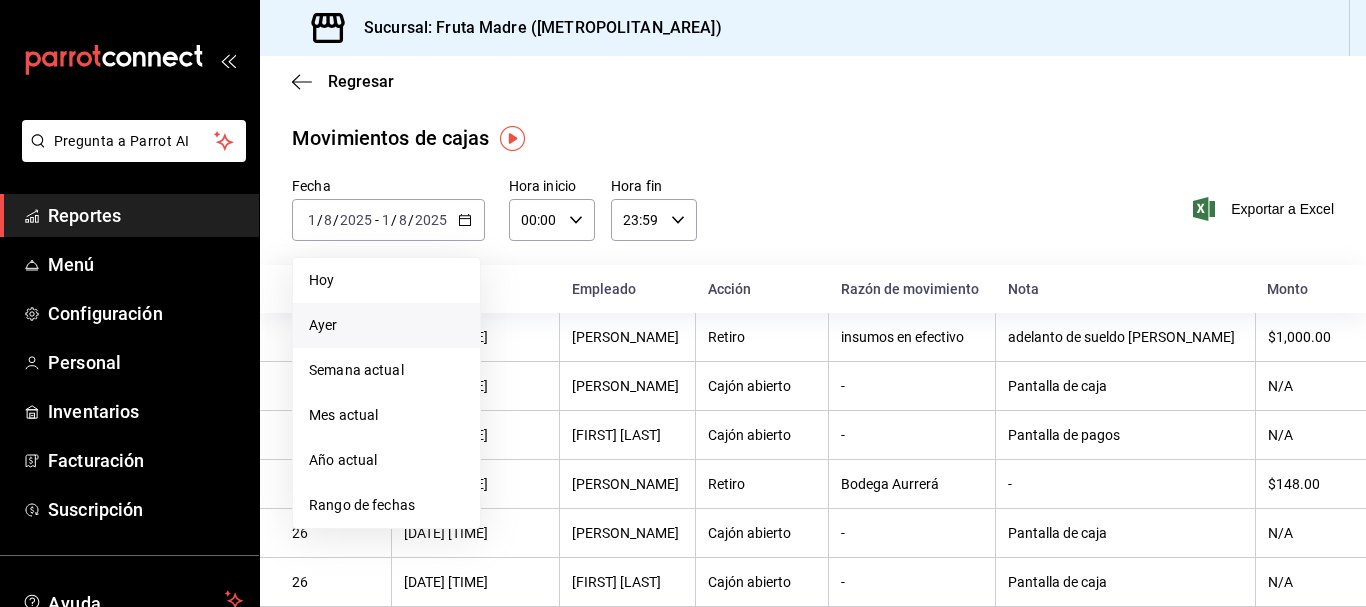 click on "Ayer" at bounding box center (386, 325) 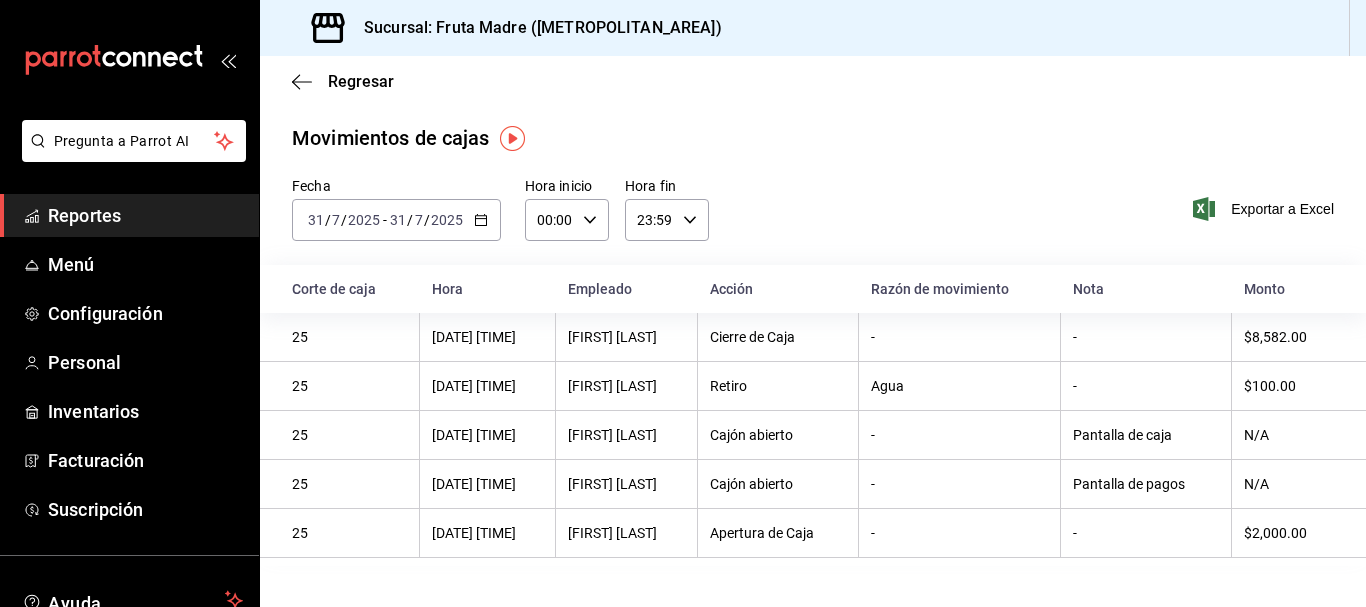 click 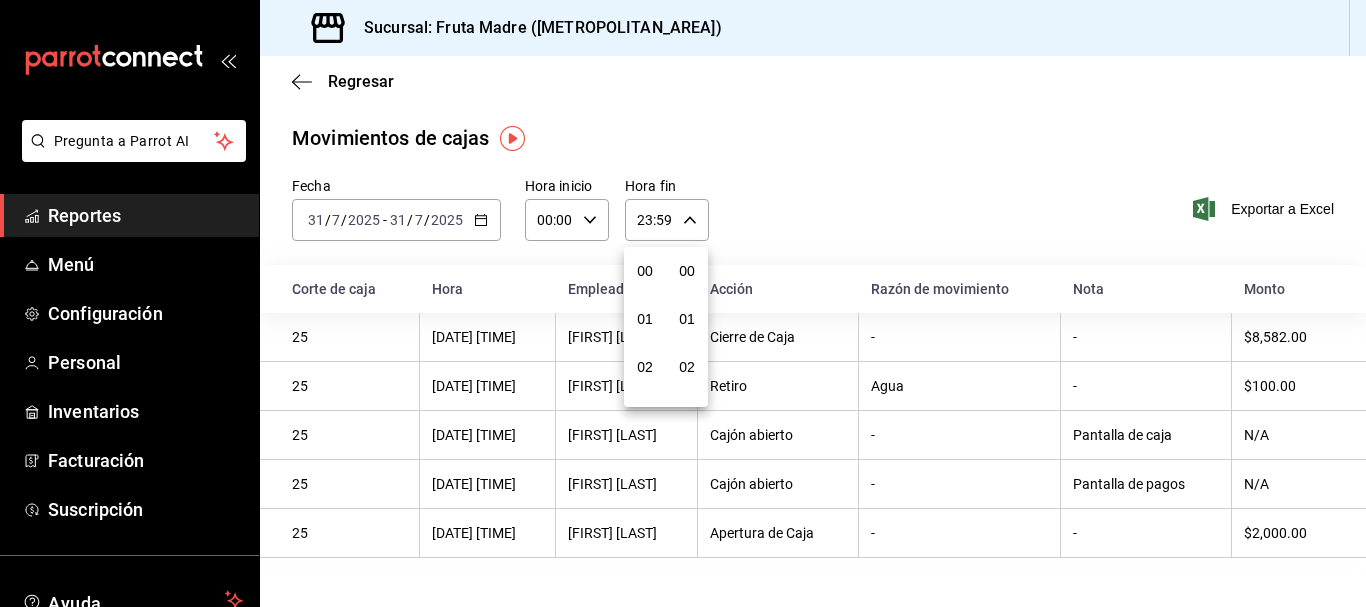 scroll, scrollTop: 992, scrollLeft: 0, axis: vertical 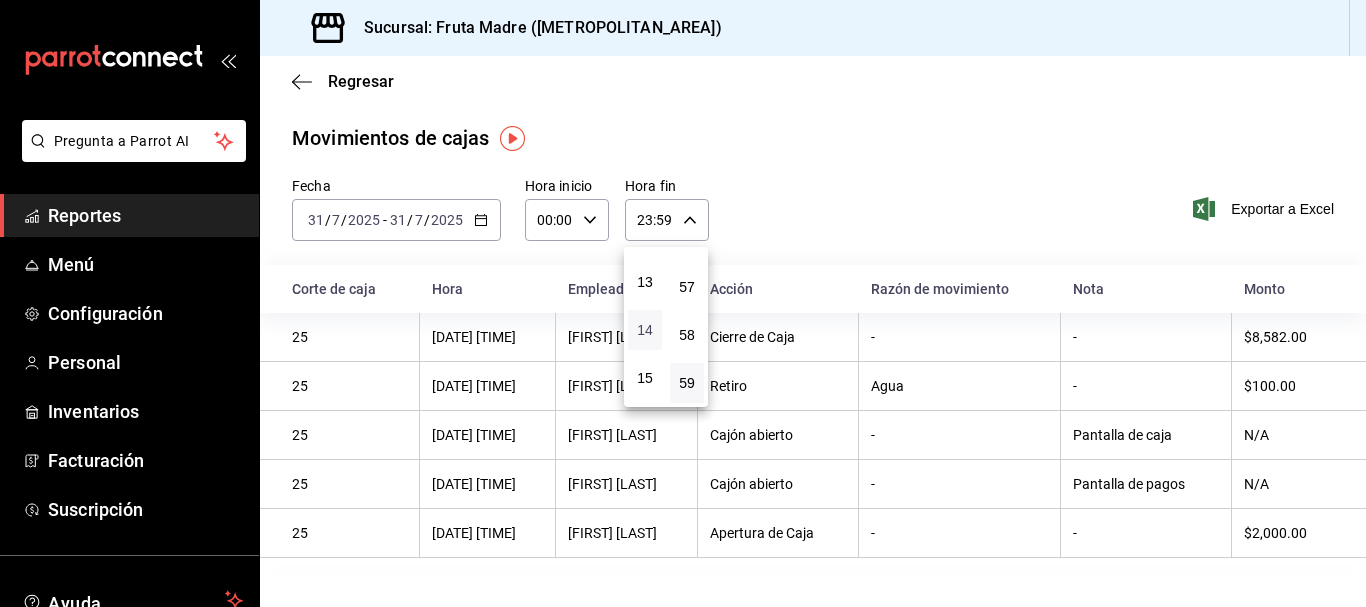 click on "14" at bounding box center [645, 330] 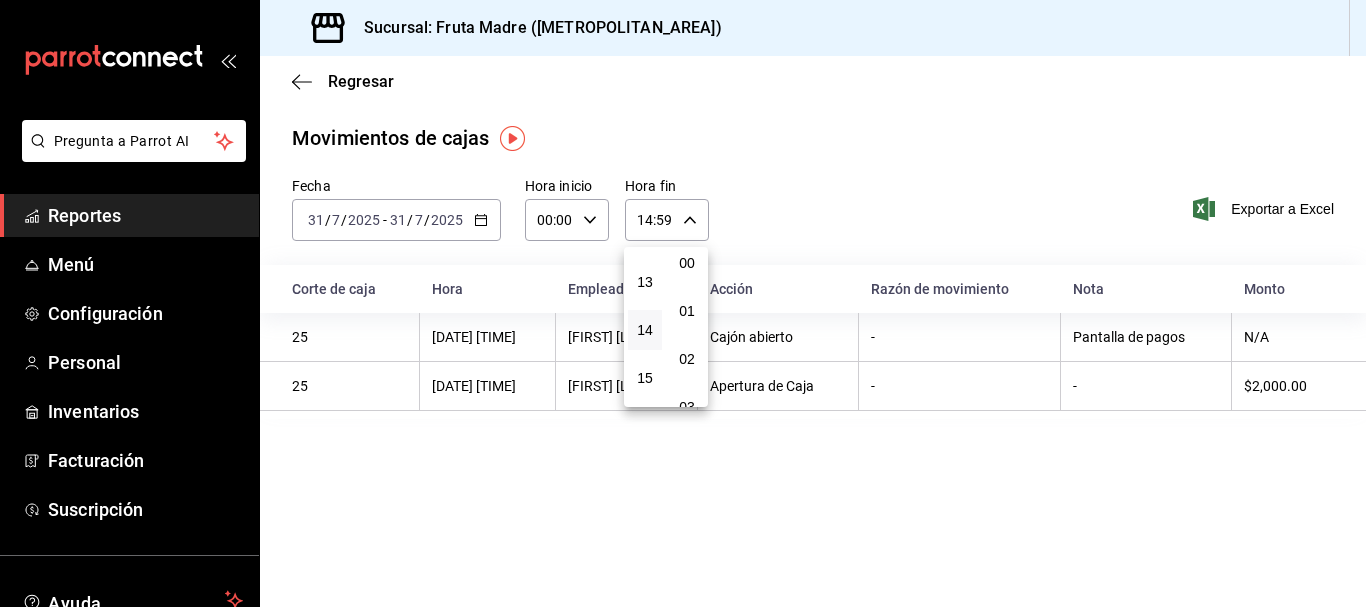 scroll, scrollTop: 0, scrollLeft: 0, axis: both 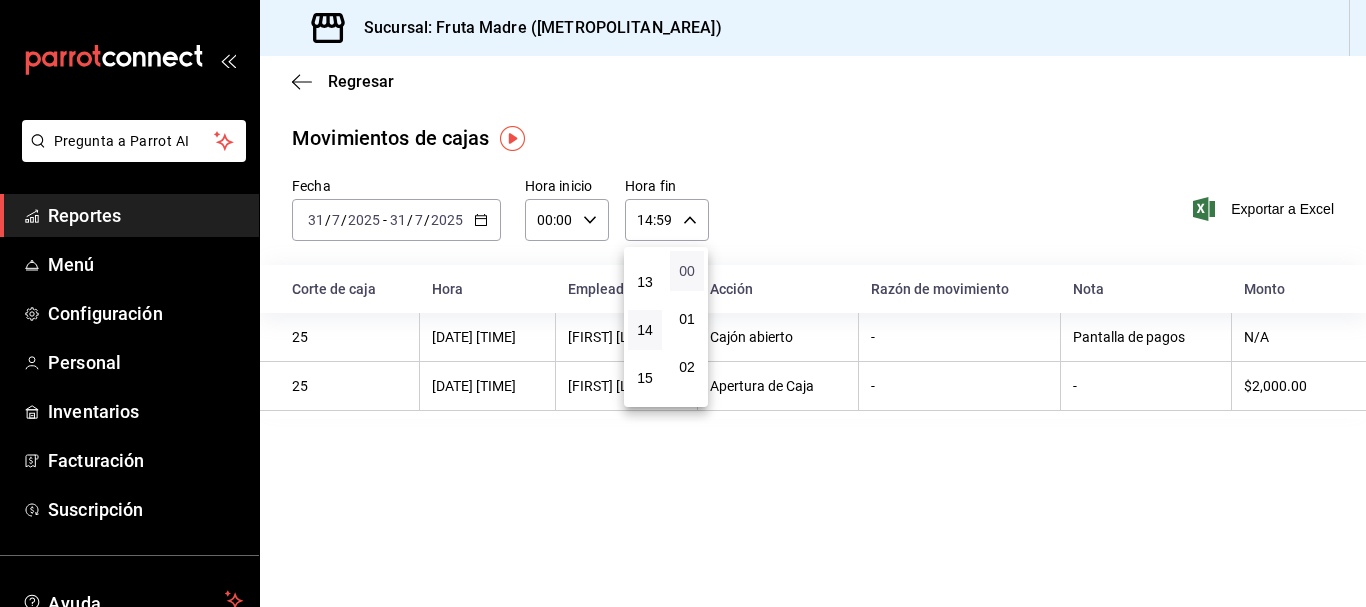 click on "00" at bounding box center (687, 271) 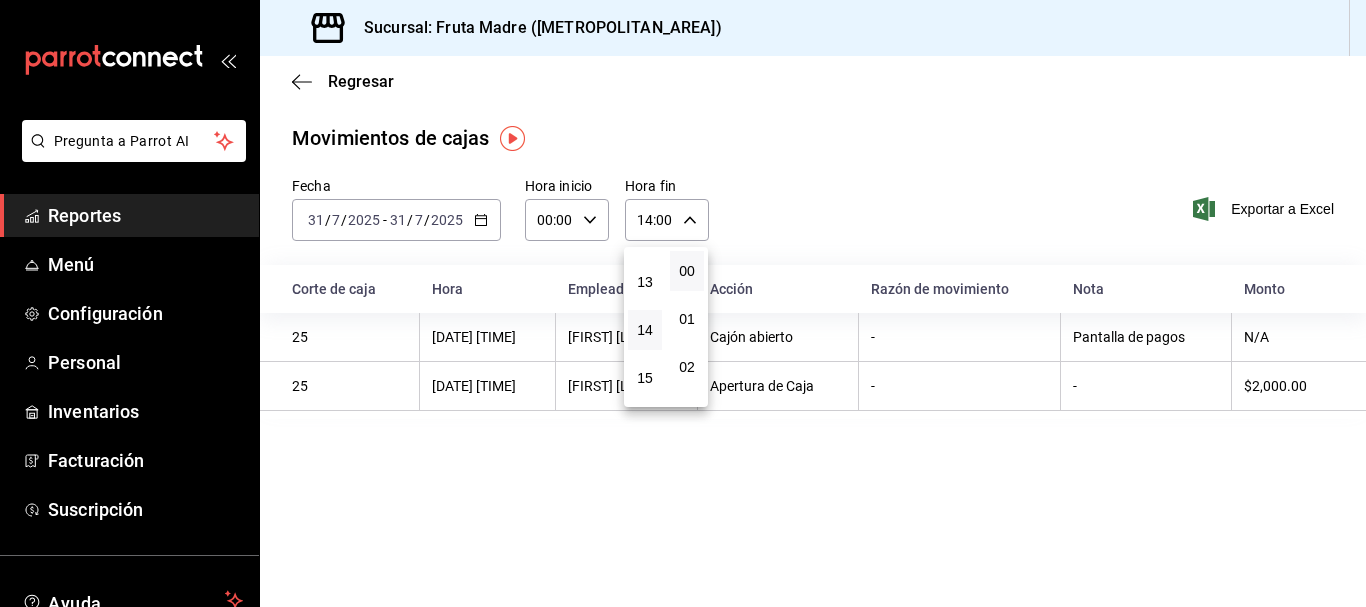 click at bounding box center (683, 303) 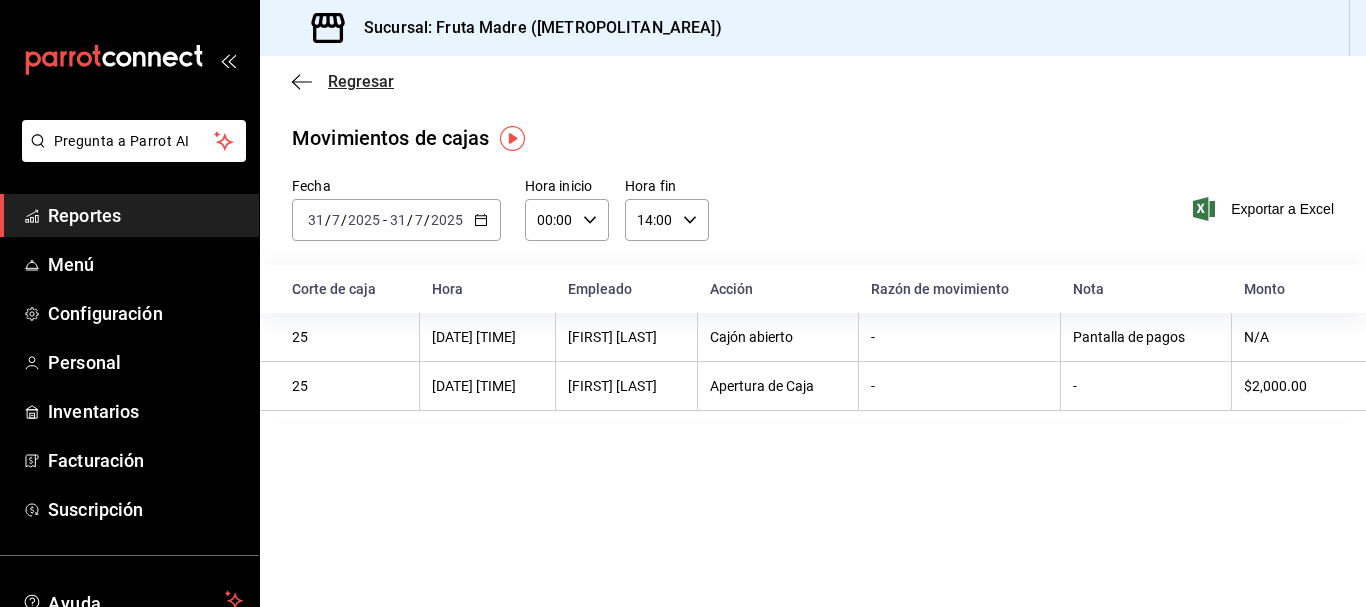 click 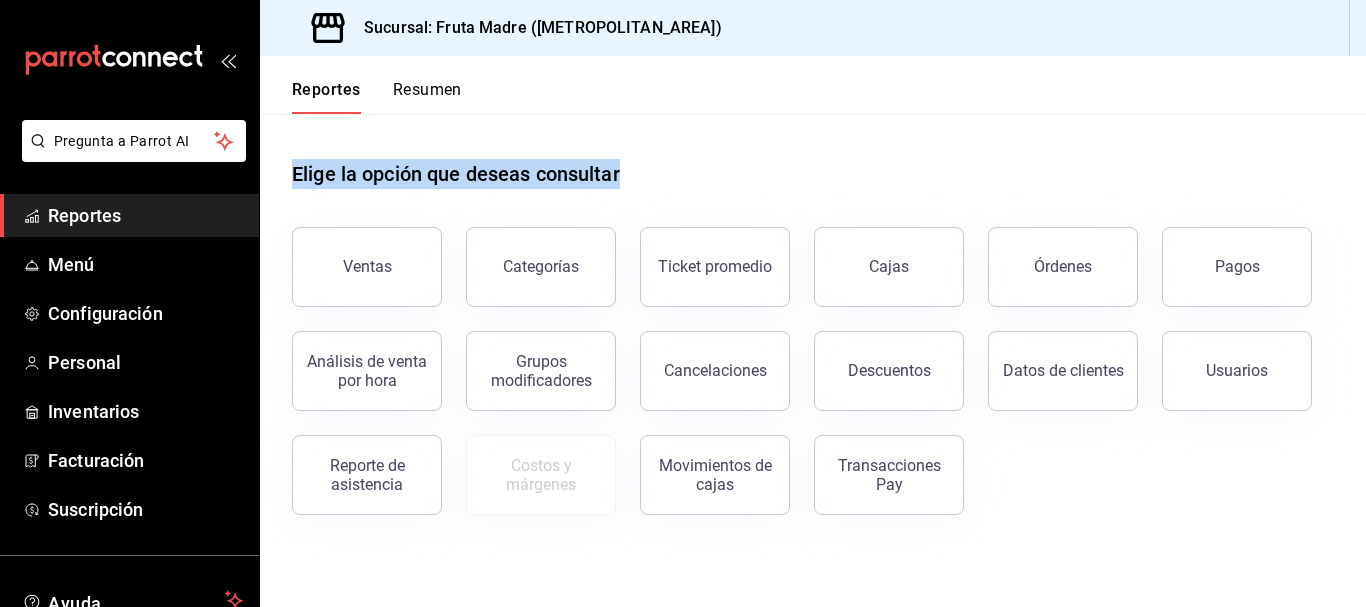 drag, startPoint x: 592, startPoint y: 153, endPoint x: 805, endPoint y: 312, distance: 265.8007 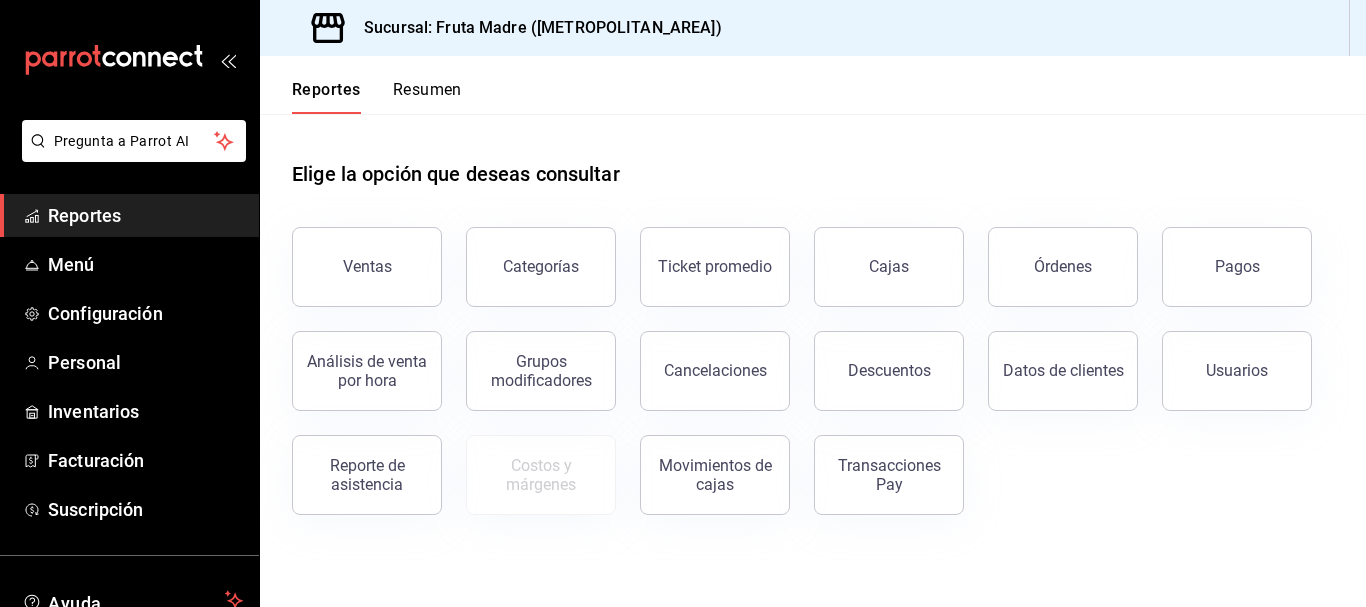 click on "Ventas Categorías Ticket promedio Cajas Órdenes Pagos Análisis de venta por hora Grupos modificadores Cancelaciones Descuentos Datos de clientes Usuarios Reporte de asistencia Costos y márgenes Movimientos de cajas Transacciones Pay" at bounding box center (801, 359) 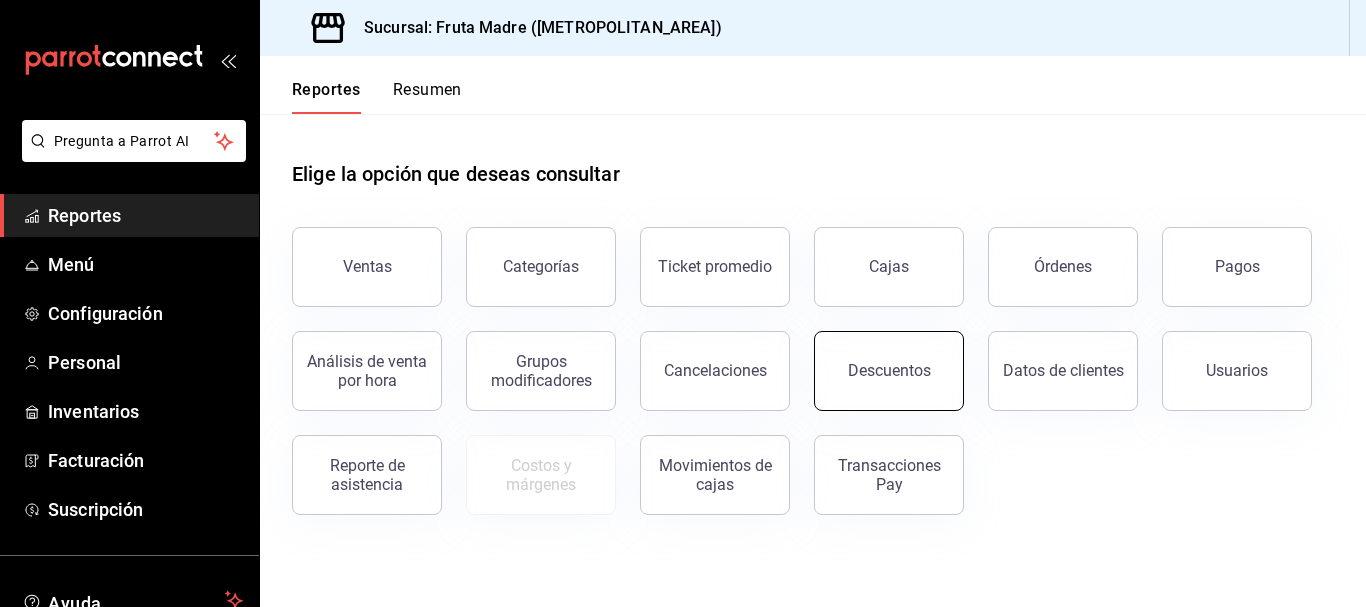 click on "Descuentos" at bounding box center [877, 359] 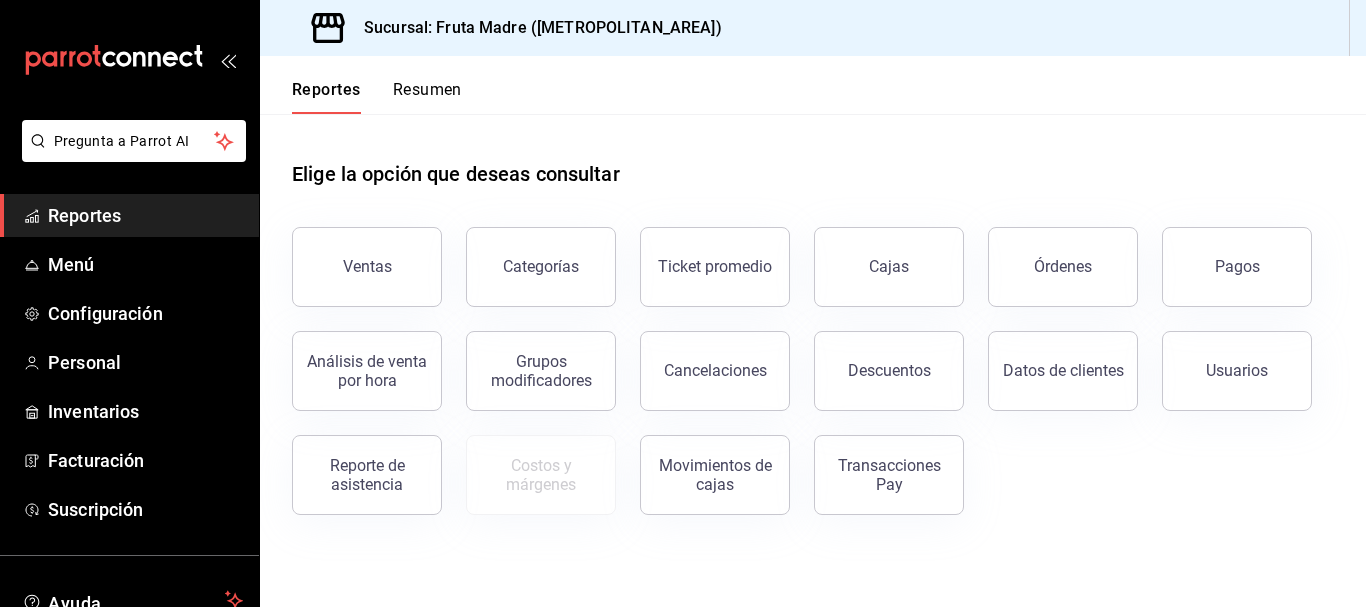 drag, startPoint x: 1015, startPoint y: 409, endPoint x: 1077, endPoint y: 402, distance: 62.39391 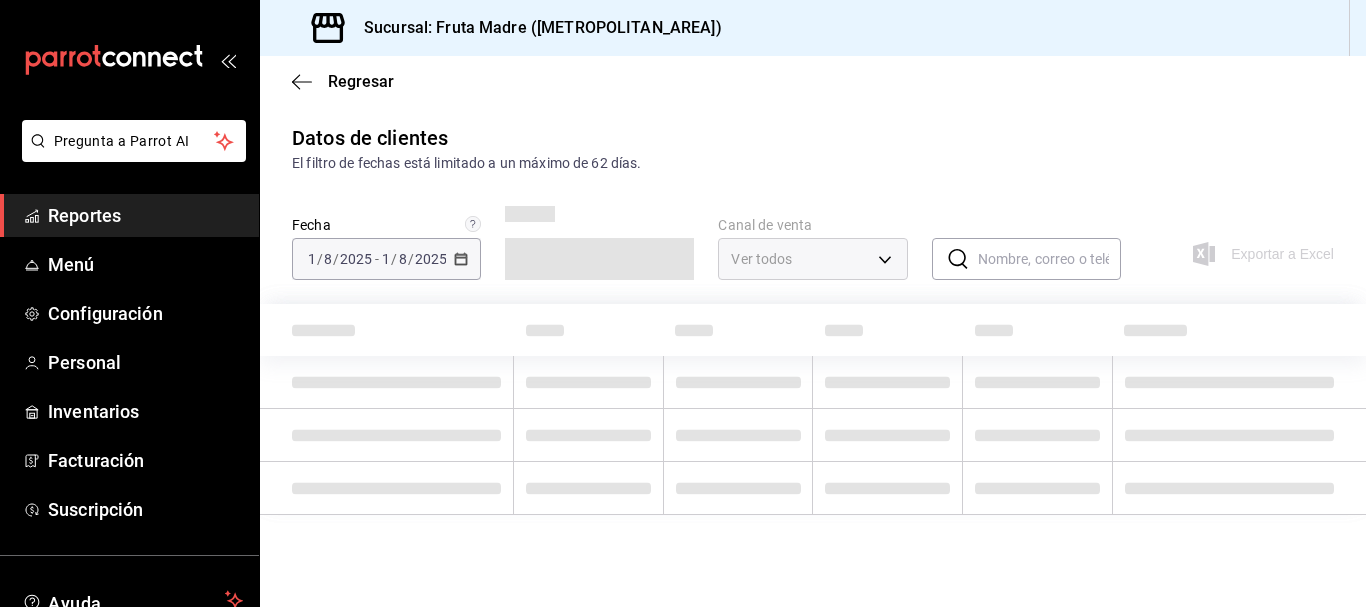 type on "PARROT,DIDI_FOOD,ONLINE" 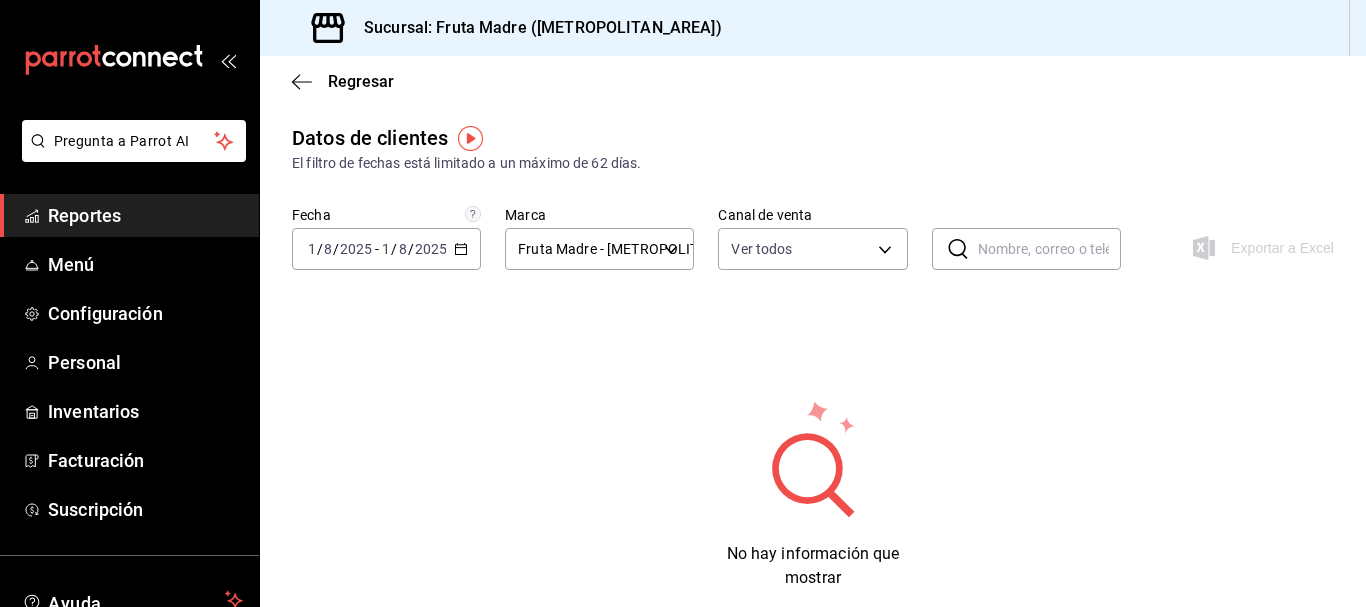 drag, startPoint x: 295, startPoint y: 78, endPoint x: 280, endPoint y: 78, distance: 15 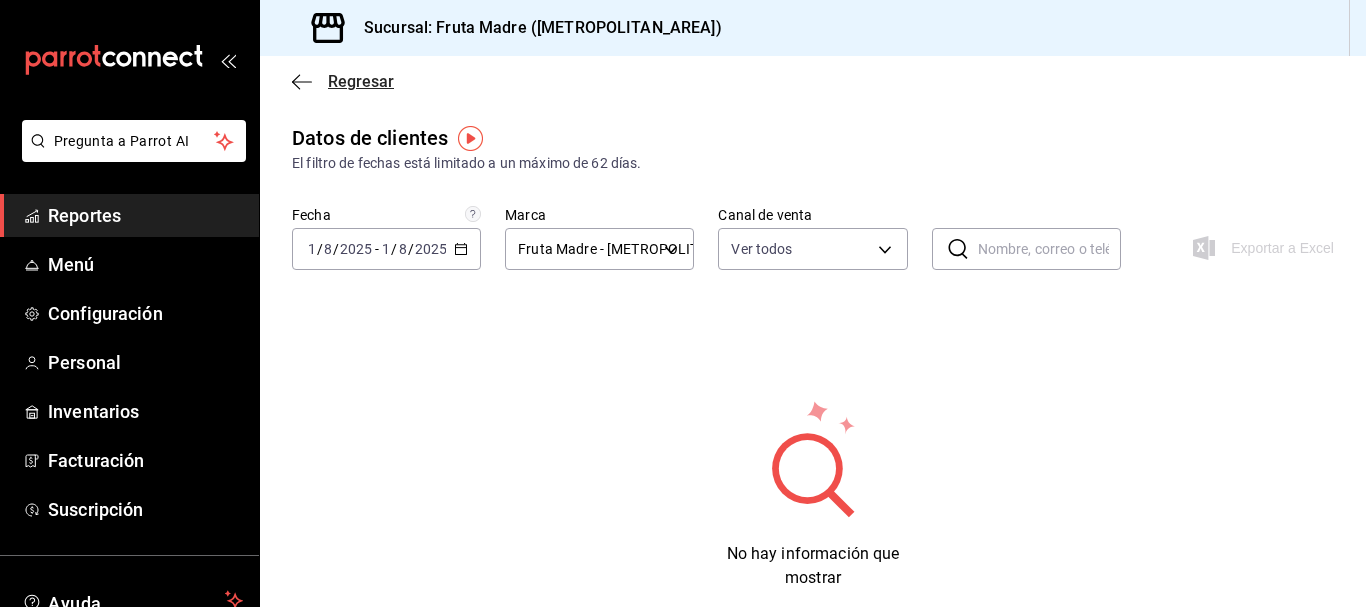 click 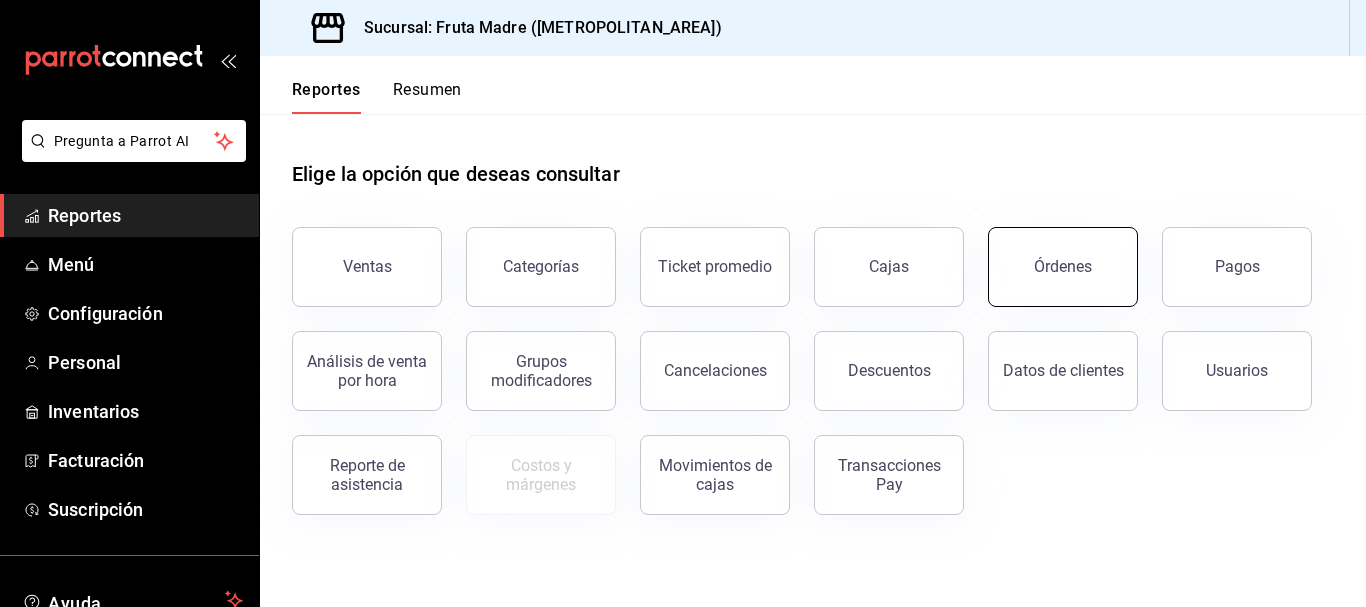 click on "Órdenes" at bounding box center (1063, 267) 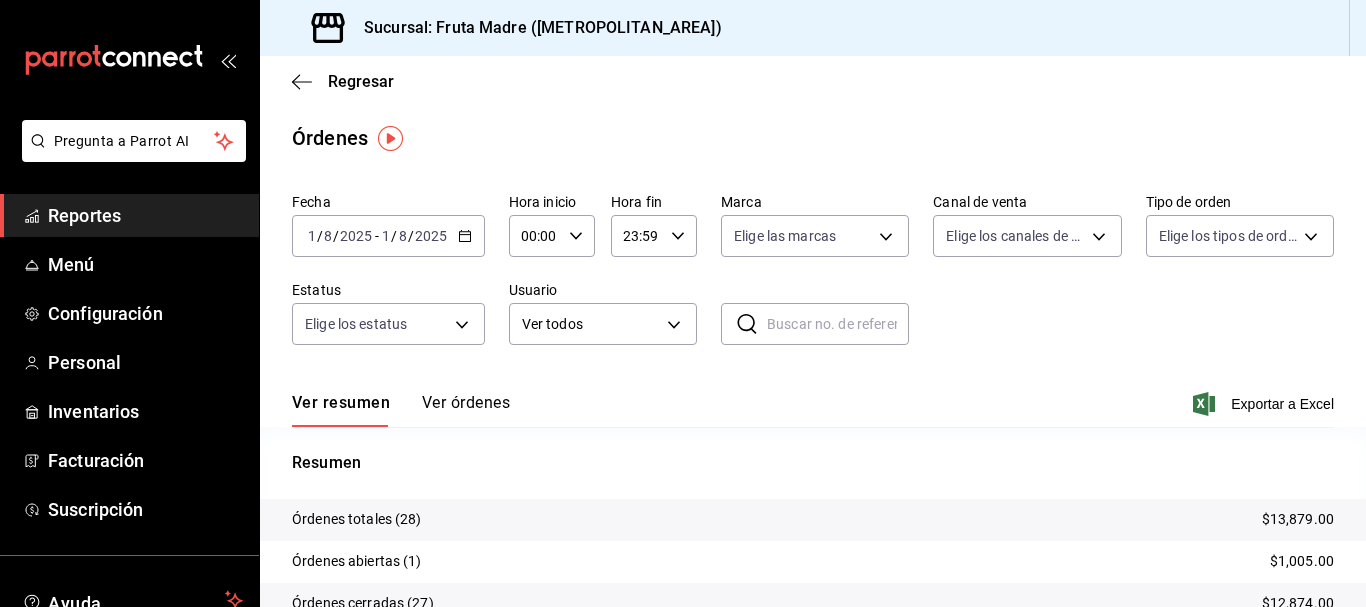 click 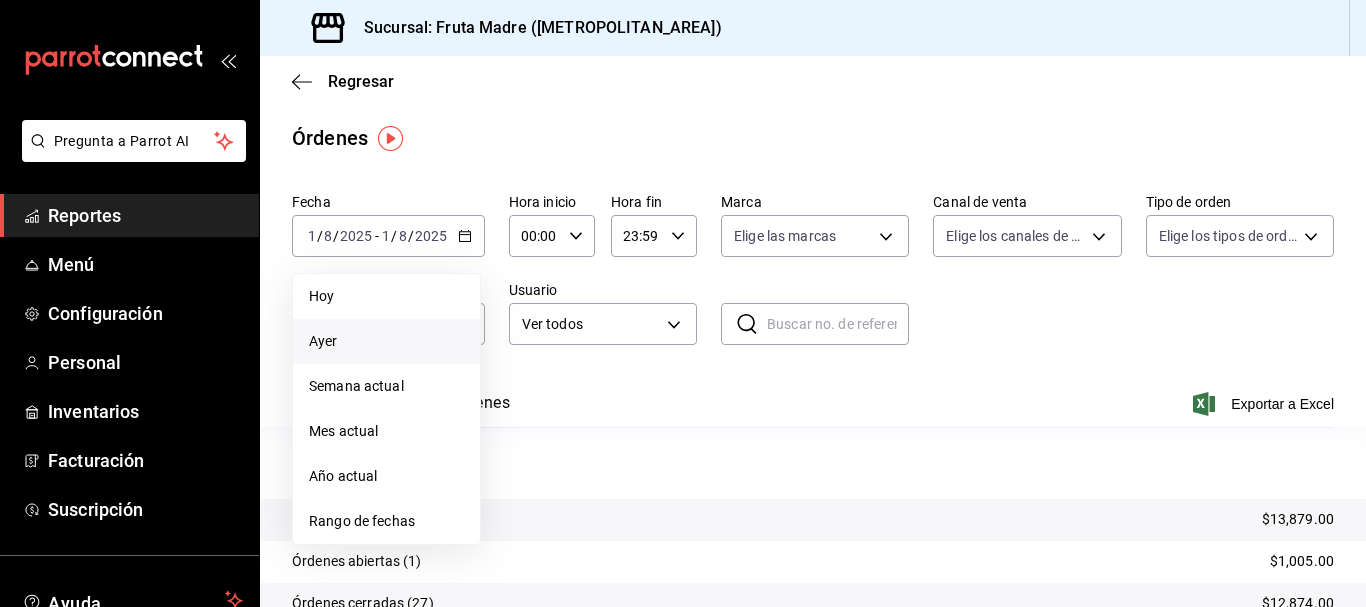 click on "Ayer" at bounding box center [386, 341] 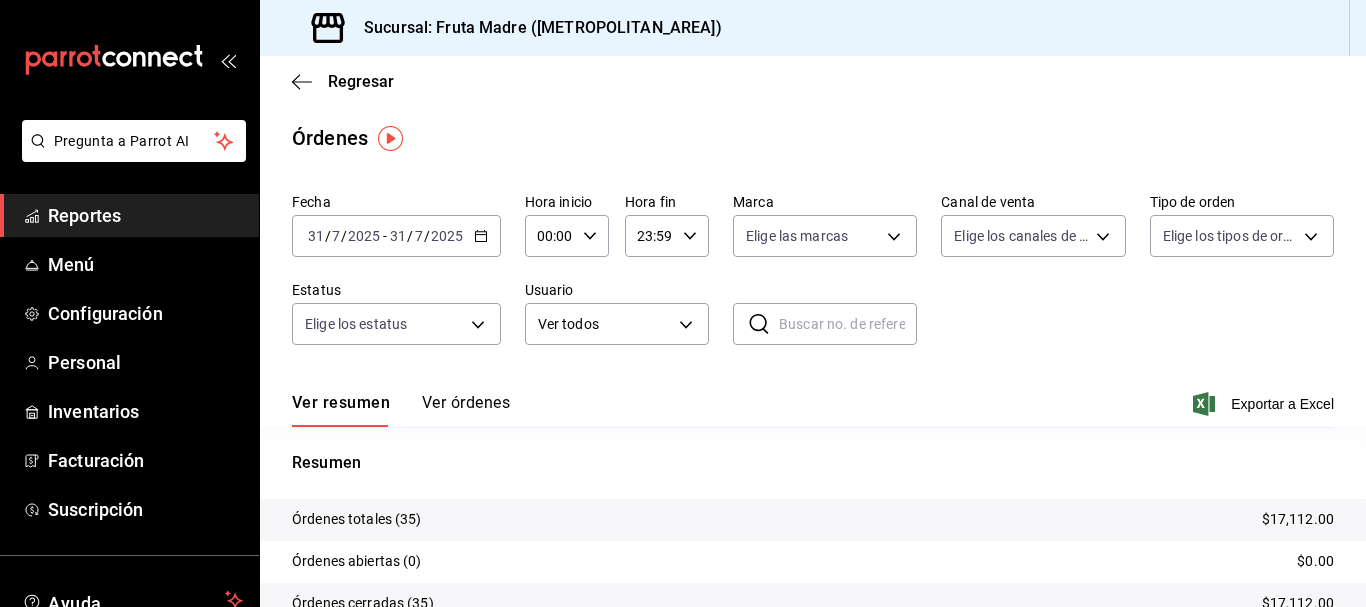 click on "23:59 Hora fin" at bounding box center (667, 236) 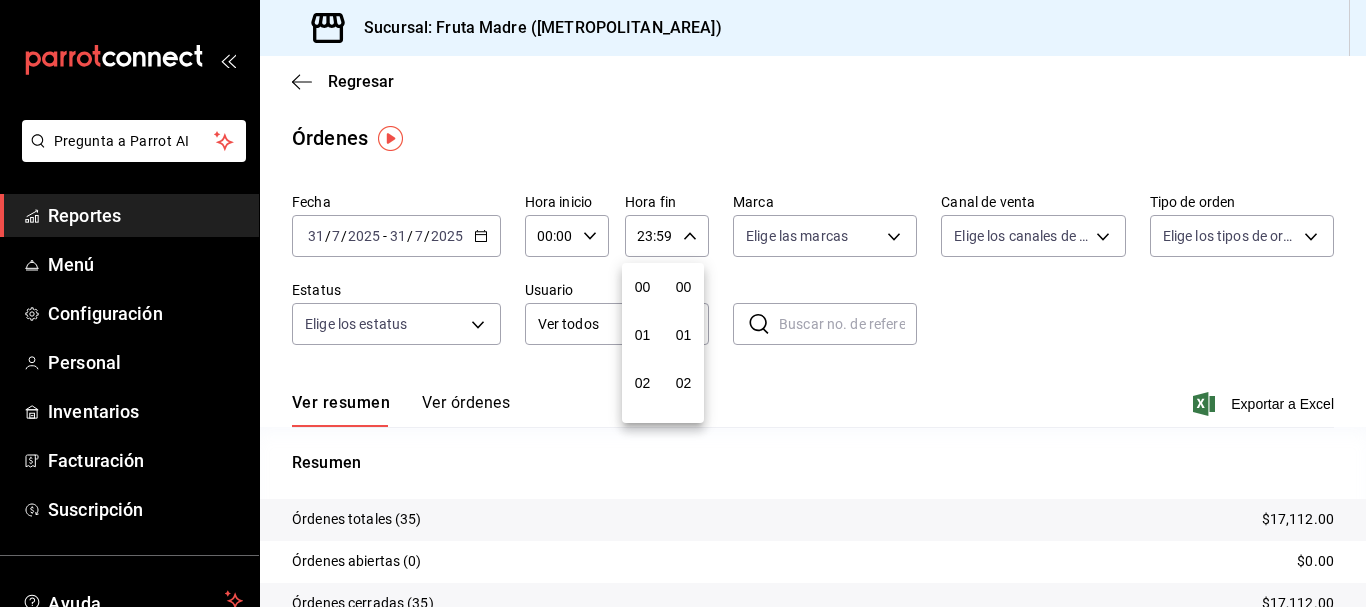 scroll, scrollTop: 992, scrollLeft: 0, axis: vertical 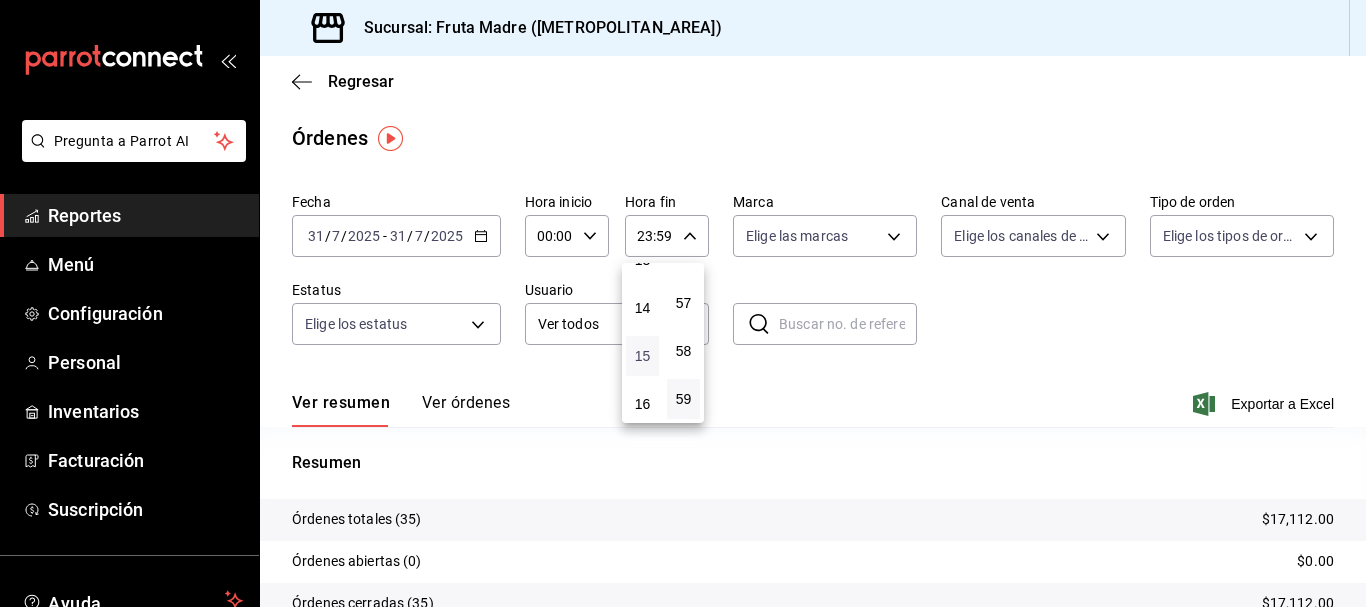 click on "15" at bounding box center [642, 356] 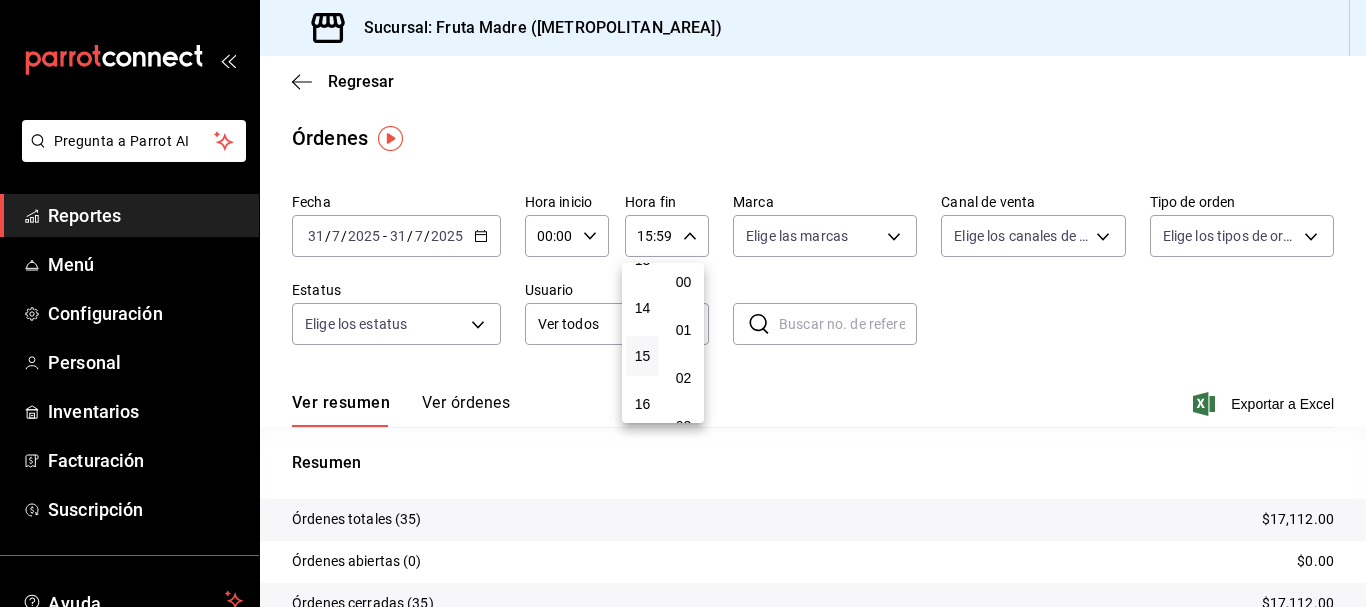scroll, scrollTop: 0, scrollLeft: 0, axis: both 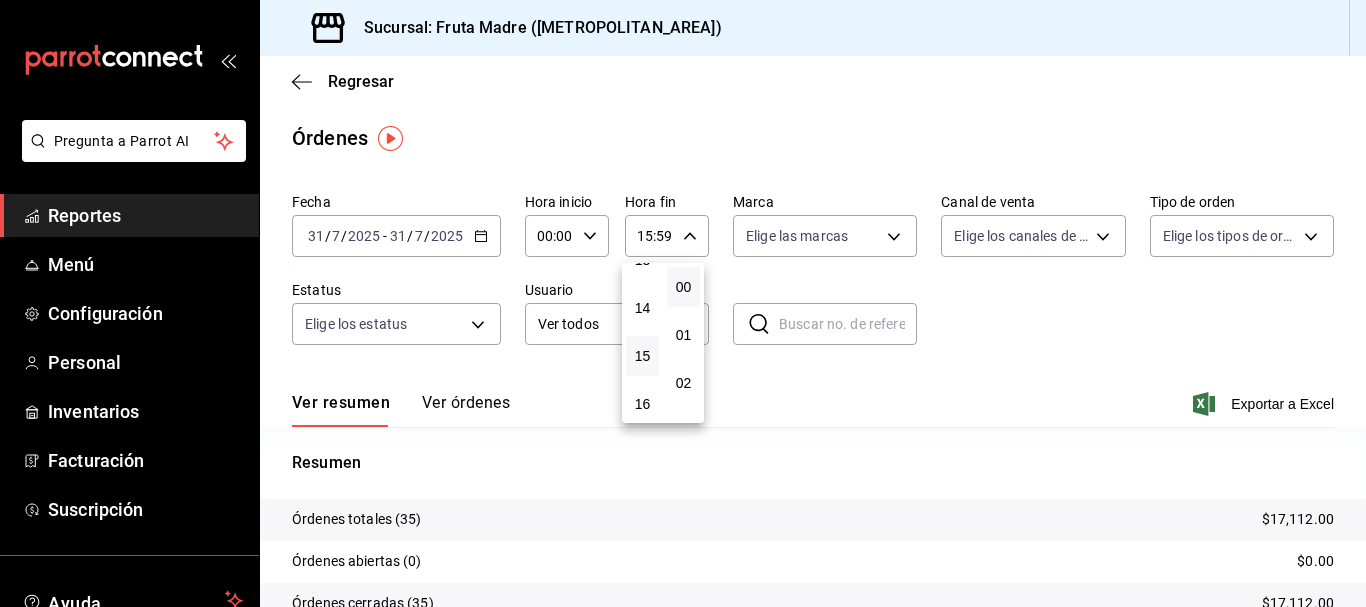 click on "00" at bounding box center (683, 287) 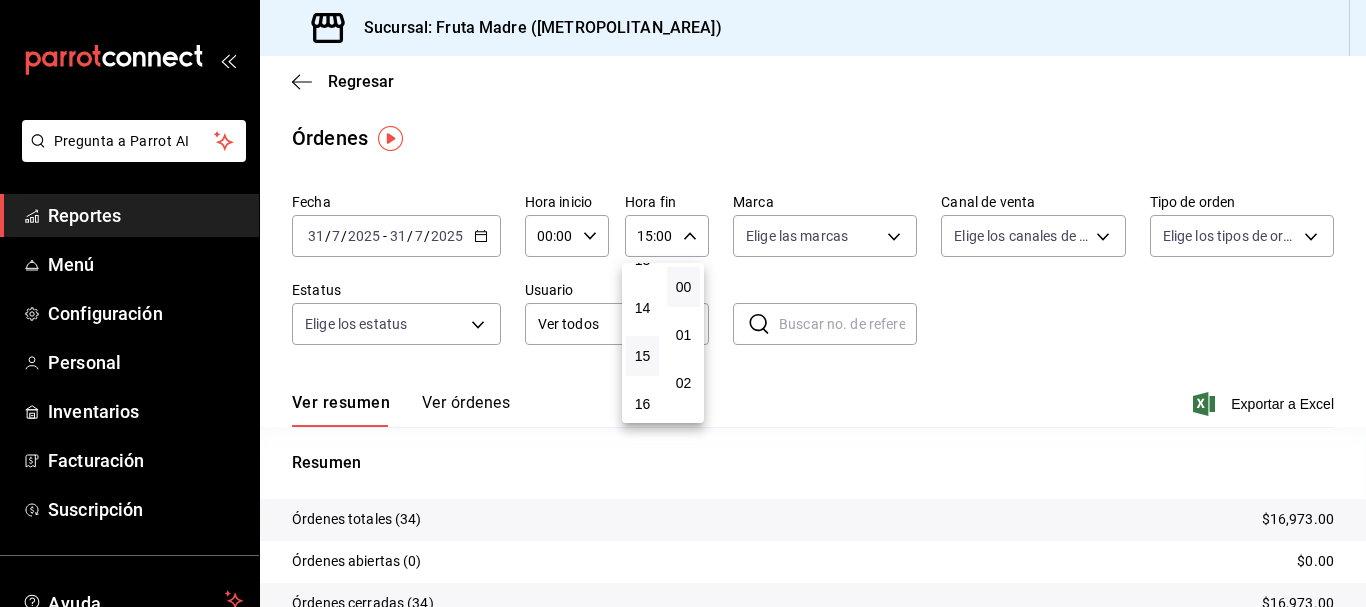 click at bounding box center [683, 303] 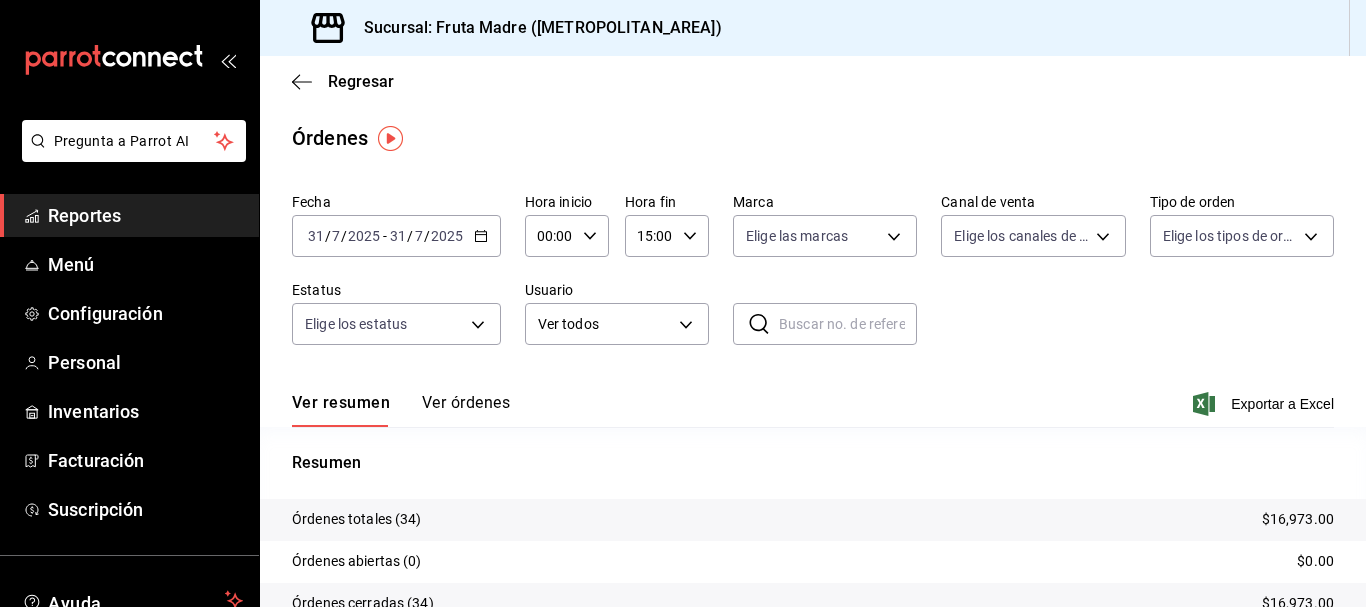 click on "Fecha [DATE] [DATE] - [DATE] [DATE] Hora inicio 00:00 Hora inicio Hora fin 15:00 Hora fin Marca Elige las marcas Canal de venta Elige los canales de venta Tipo de orden Elige los tipos de orden Estatus Elige los estatus Usuario Ver todos ALL ​ ​" at bounding box center [813, 277] 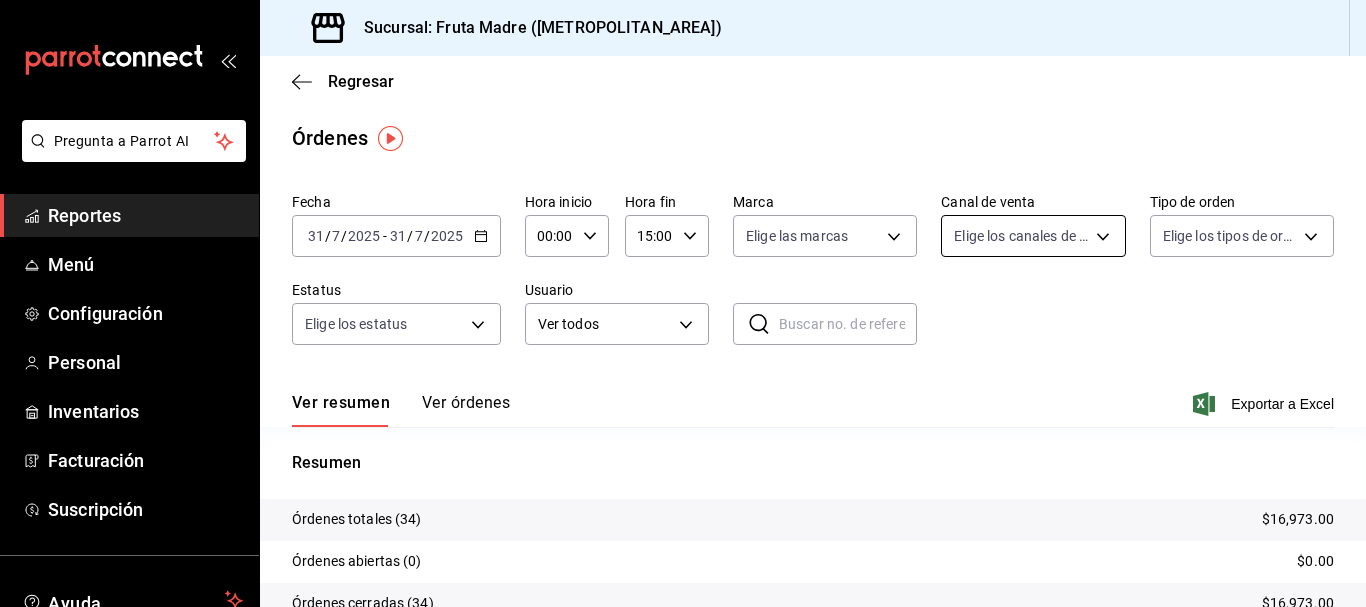click on "Pregunta a Parrot AI Reportes   Menú   Configuración   Personal   Inventarios   Facturación   Suscripción   Ayuda Recomienda Parrot   [PERSON_NAME]   Sugerir nueva función   Sucursal: Fruta Madre ([METROPOLITAN_AREA]) Regresar Órdenes Fecha [DATE] [DATE] - [DATE] [DATE] Hora inicio 00:00 Hora inicio Hora fin 15:00 Hora fin Marca Elige las marcas Canal de venta Elige los canales de venta Tipo de orden Elige los tipos de orden Estatus Elige los estatus Usuario Ver todos ALL ​ ​ Resumen Órdenes totales (34) $16,973.00 Órdenes abiertas (0) $0.00 Órdenes cerradas (34) $16,973.00 Órdenes canceladas (0) $0.00 Órdenes negadas (0) $0.00 ¿Quieres ver el consumo promedio por orden y comensal? Ve al reporte de Ticket promedio Pregunta a Parrot AI Reportes   Menú   Configuración   Personal   Inventarios   Facturación   Suscripción   Ayuda Recomienda Parrot   [PERSON_NAME]   Sugerir nueva función   GANA 1 MES GRATIS EN TU SUSCRIPCIÓN AQUÍ Ir a video" at bounding box center [683, 303] 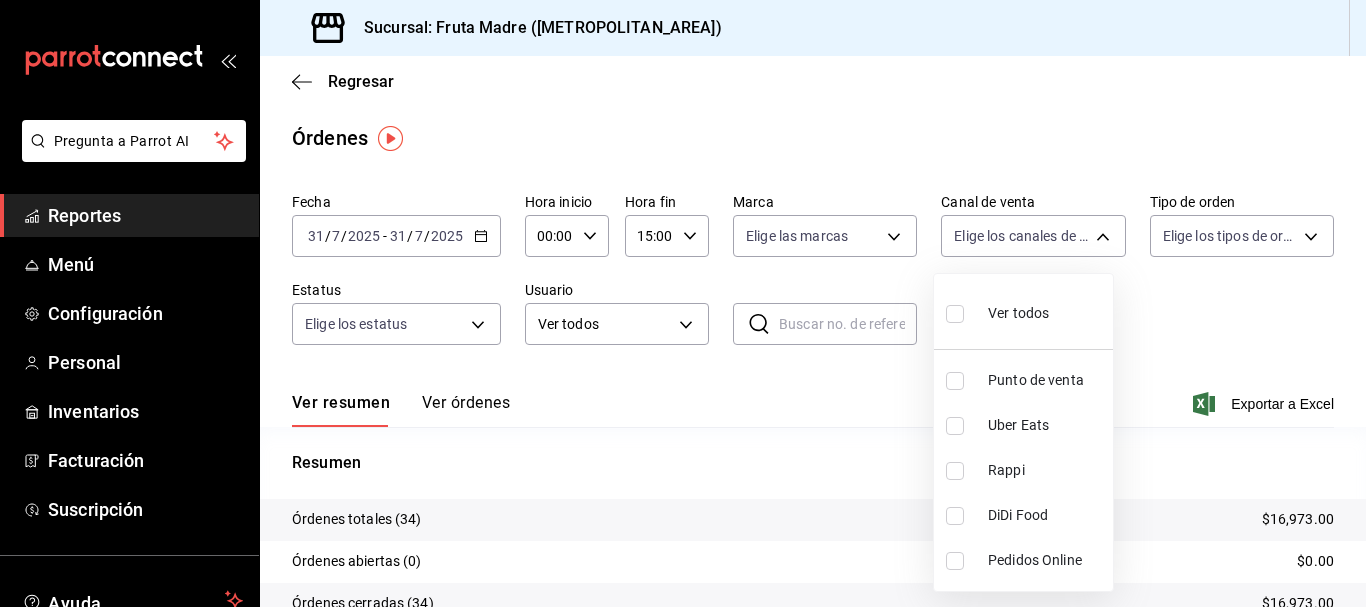 click on "Punto de venta" at bounding box center [1046, 380] 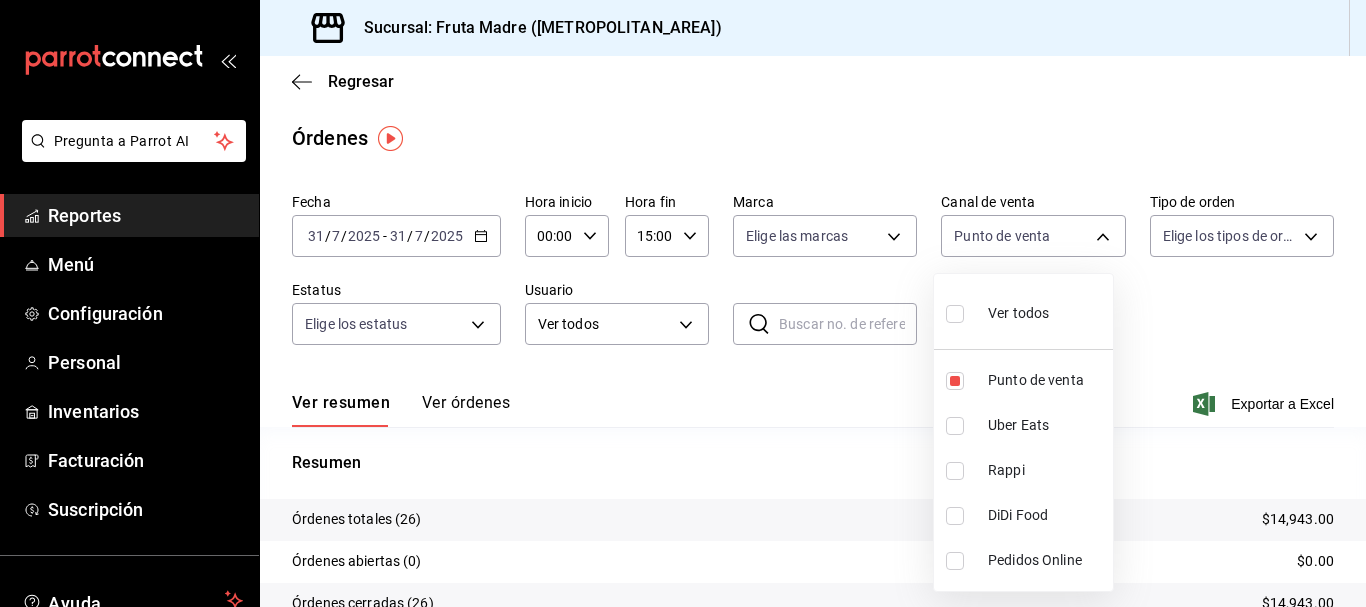 click at bounding box center [683, 303] 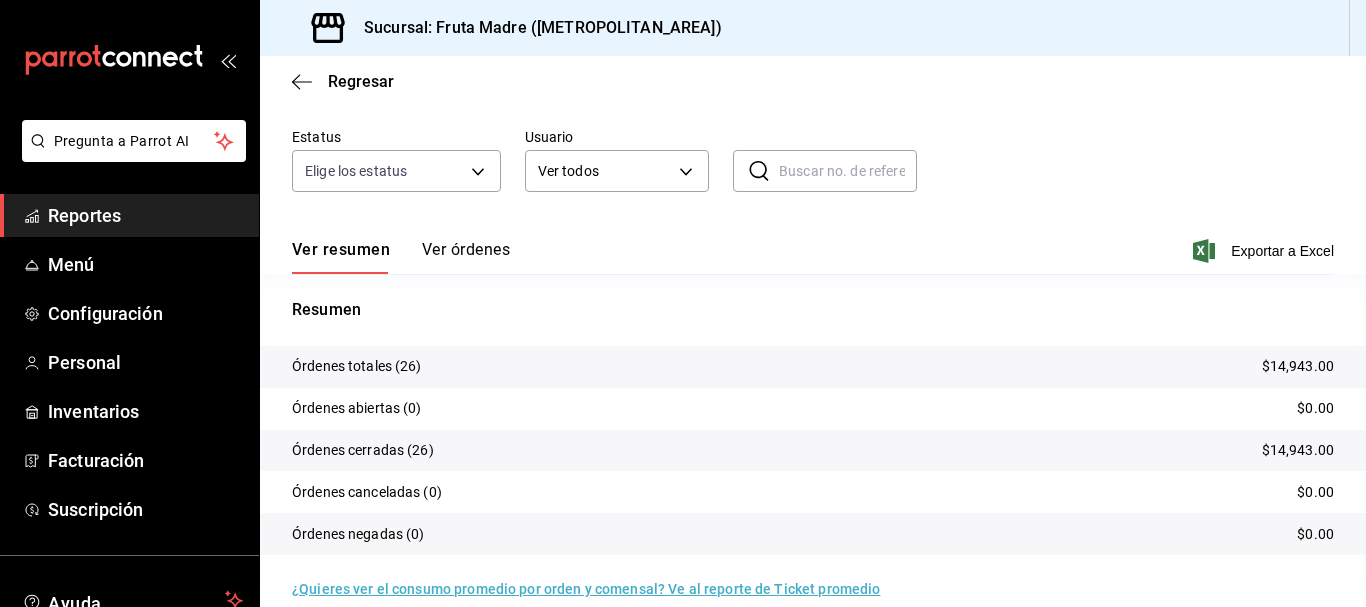 scroll, scrollTop: 178, scrollLeft: 0, axis: vertical 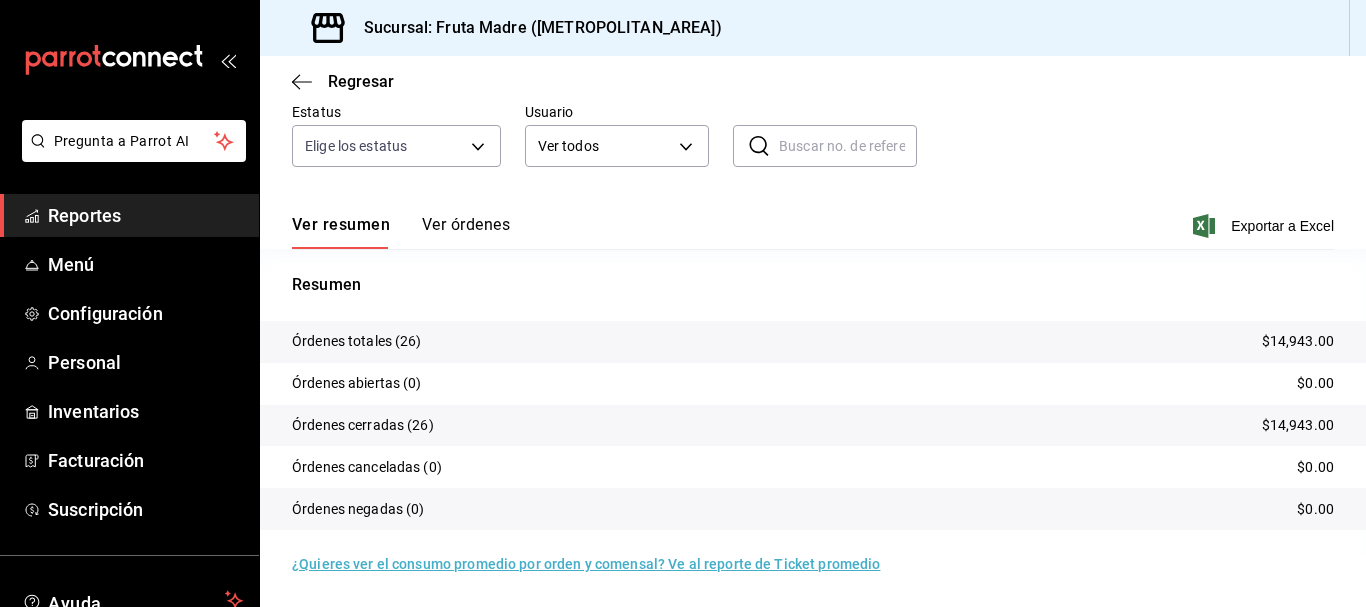 click on "Ver órdenes" at bounding box center [466, 232] 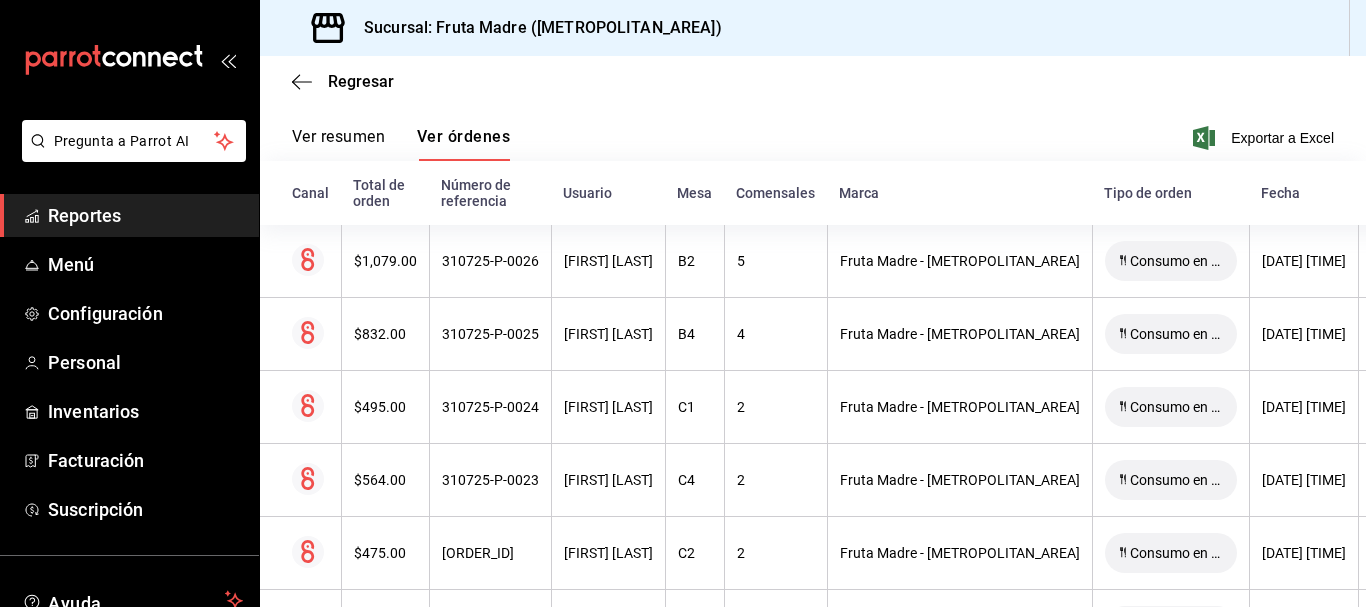 scroll, scrollTop: 265, scrollLeft: 0, axis: vertical 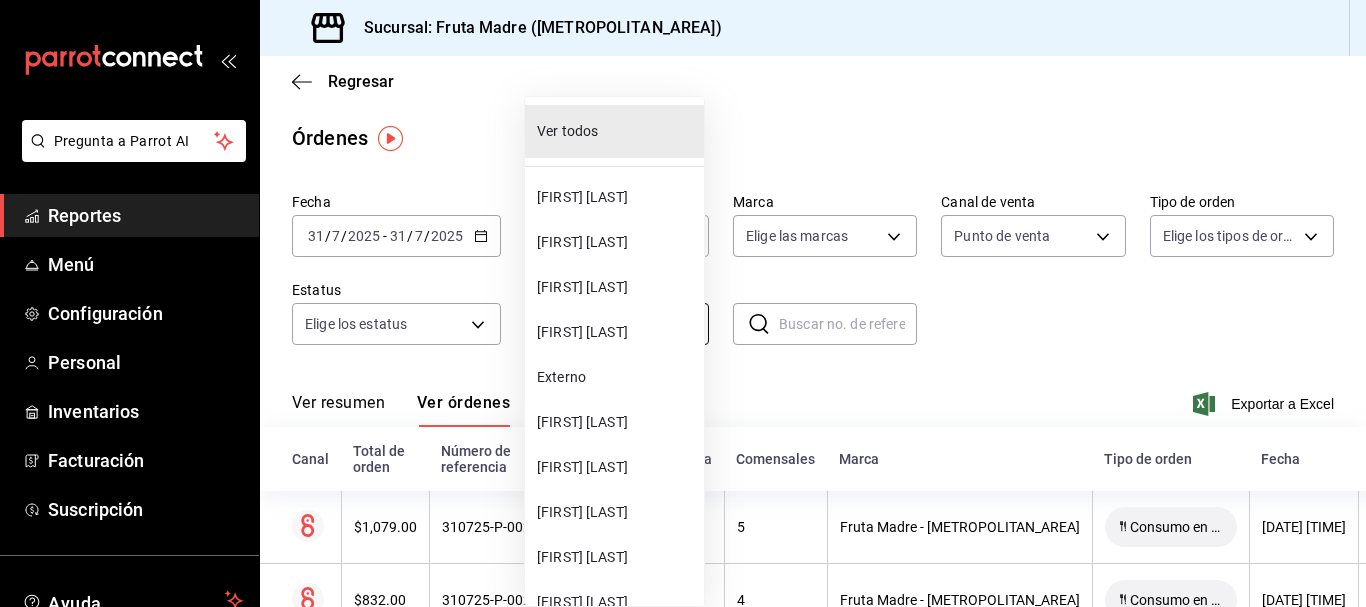 click on "Pregunta a Parrot AI Reportes   Menú   Configuración   Personal   Inventarios   Facturación   Suscripción   Ayuda Recomienda Parrot   [PERSON_NAME]   Sugerir nueva función   Sucursal: Fruta Madre ([METROPOLITAN_AREA]) Regresar Órdenes Fecha [DATE] [DATE] - [DATE] [DATE] Hora inicio 00:00 Hora inicio Hora fin 15:00 Hora fin Marca Elige las marcas Canal de venta Punto de venta PARROT Tipo de orden Elige los tipos de orden Estatus Elige los estatus Usuario Ver todos ALL ​ ​ Ver resumen Ver órdenes Exportar a Excel Canal Total de orden Número de referencia Usuario Mesa Comensales Marca Tipo de orden Fecha Estatus $1,079.00 [ORDER_ID] [FIRST] [LAST] B2 5 Fruta Madre - [METROPOLITAN_AREA] Consumo en restaurante [DATE] [TIME] Cerrada $832.00 [ORDER_ID] [FIRST] [LAST] B4 4 Fruta Madre - [METROPOLITAN_AREA] Consumo en restaurante [DATE] [TIME] Cerrada $495.00 [ORDER_ID] [FIRST] [LAST] C1 2 Fruta Madre - [METROPOLITAN_AREA] Consumo en restaurante [DATE] [TIME] Cerrada $564.00 [ORDER_ID] [FIRST] [LAST] C2" at bounding box center (683, 303) 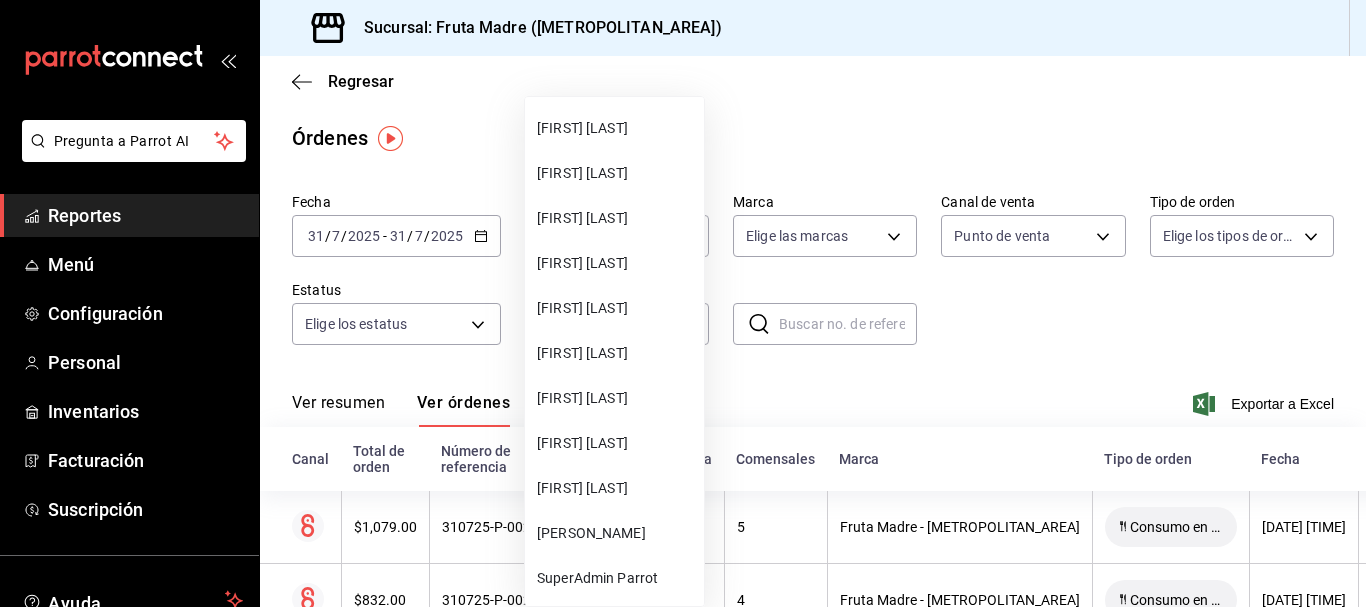 scroll, scrollTop: 432, scrollLeft: 0, axis: vertical 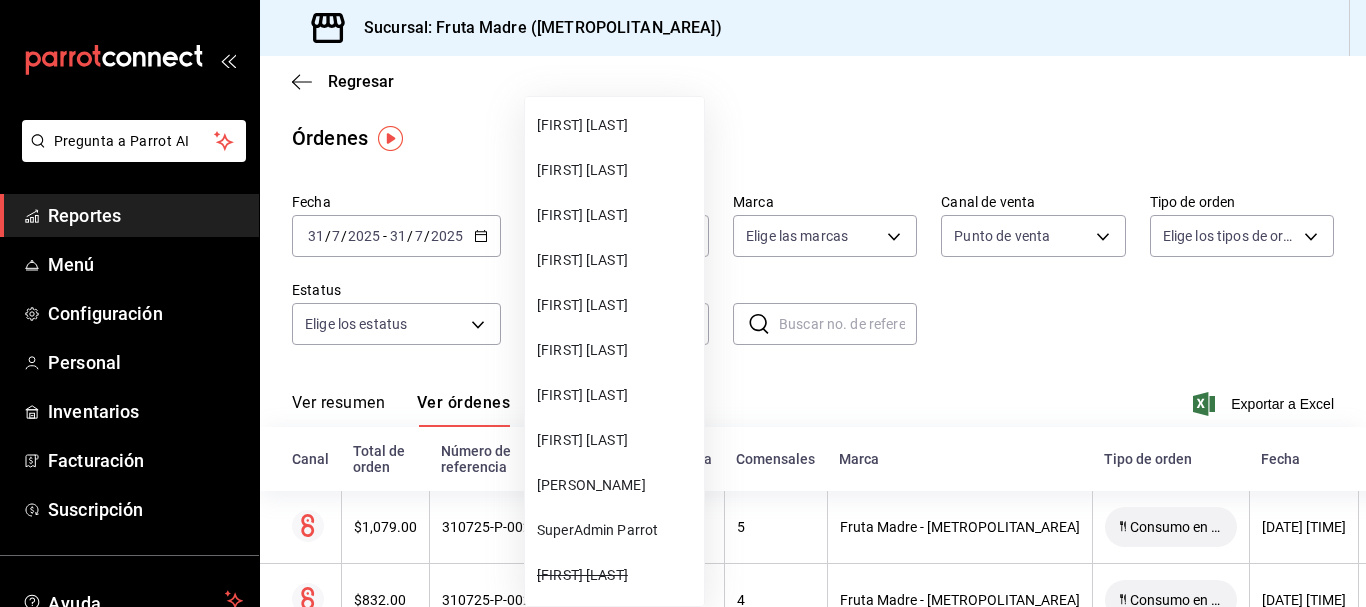 click on "[FIRST] [LAST]" at bounding box center [616, 215] 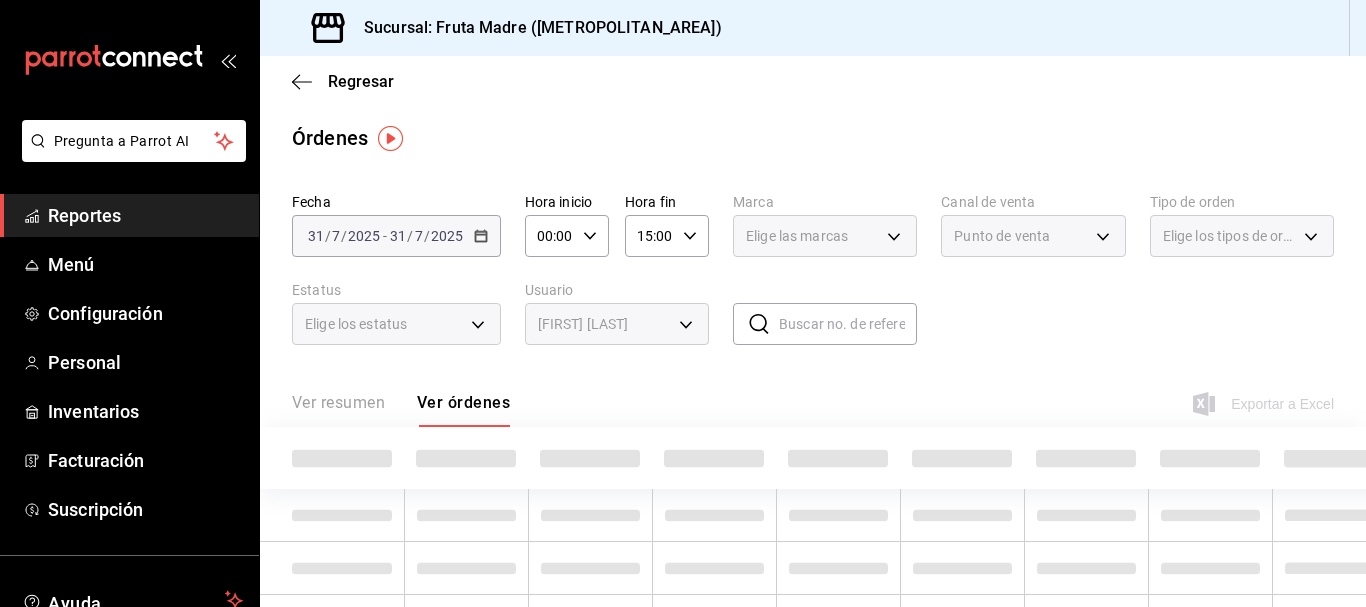 type on "[UUID]" 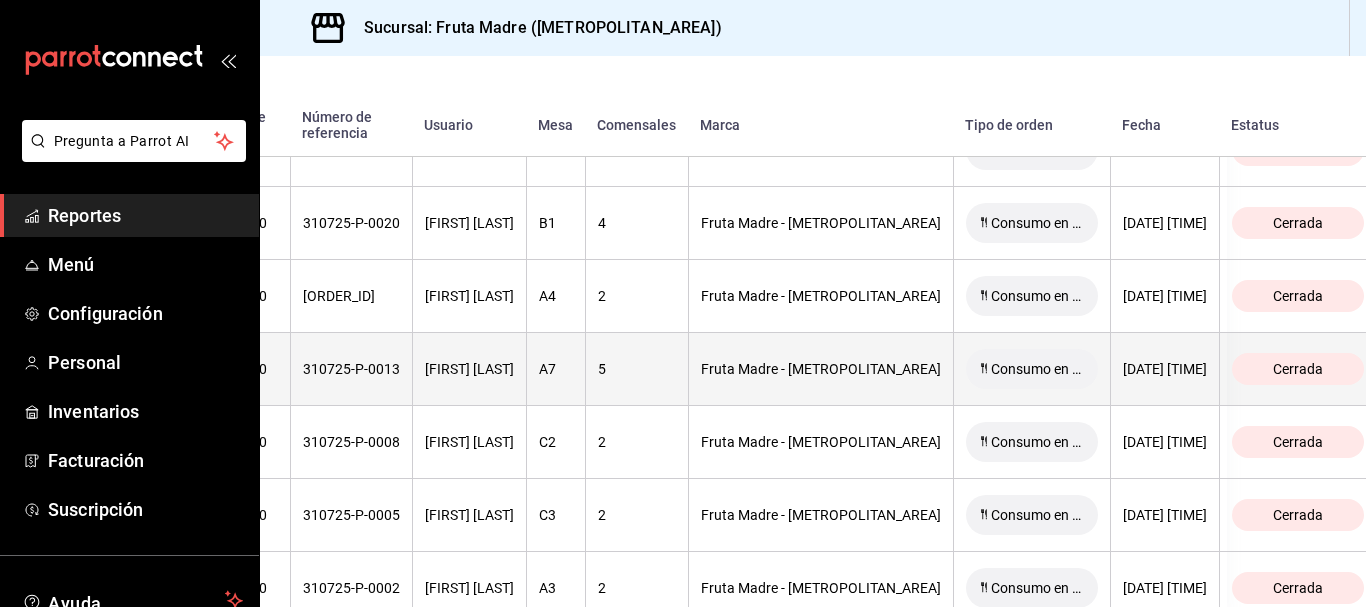 scroll, scrollTop: 487, scrollLeft: 140, axis: both 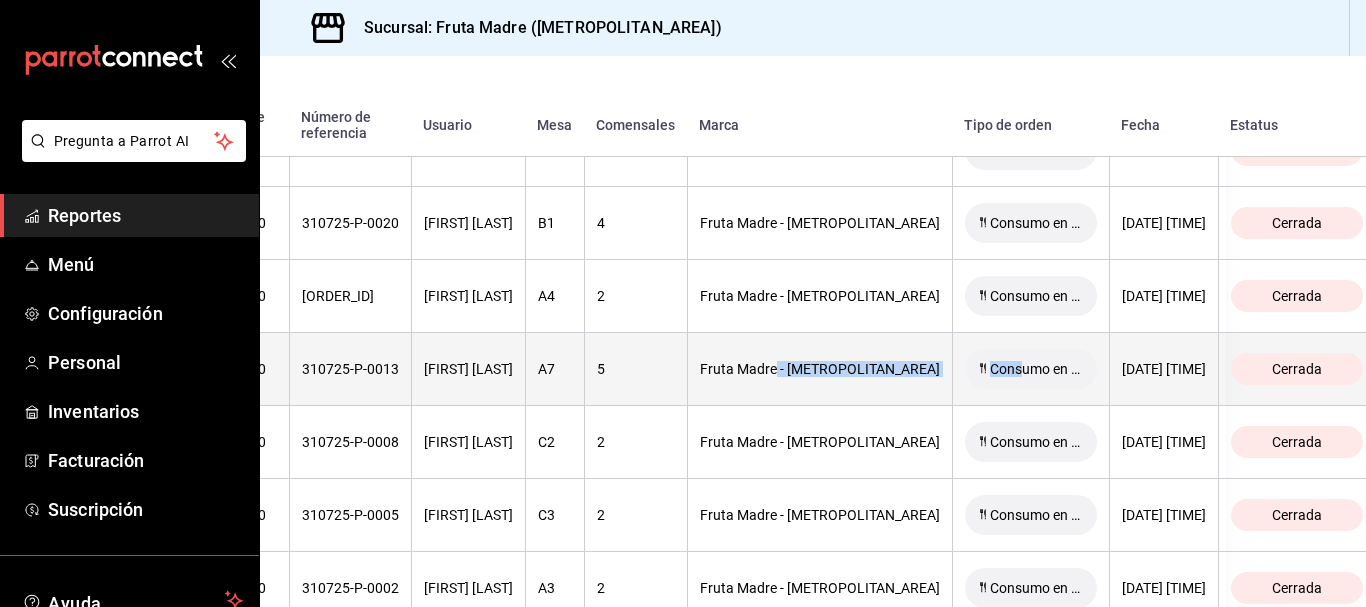 drag, startPoint x: 774, startPoint y: 369, endPoint x: 926, endPoint y: 351, distance: 153.06207 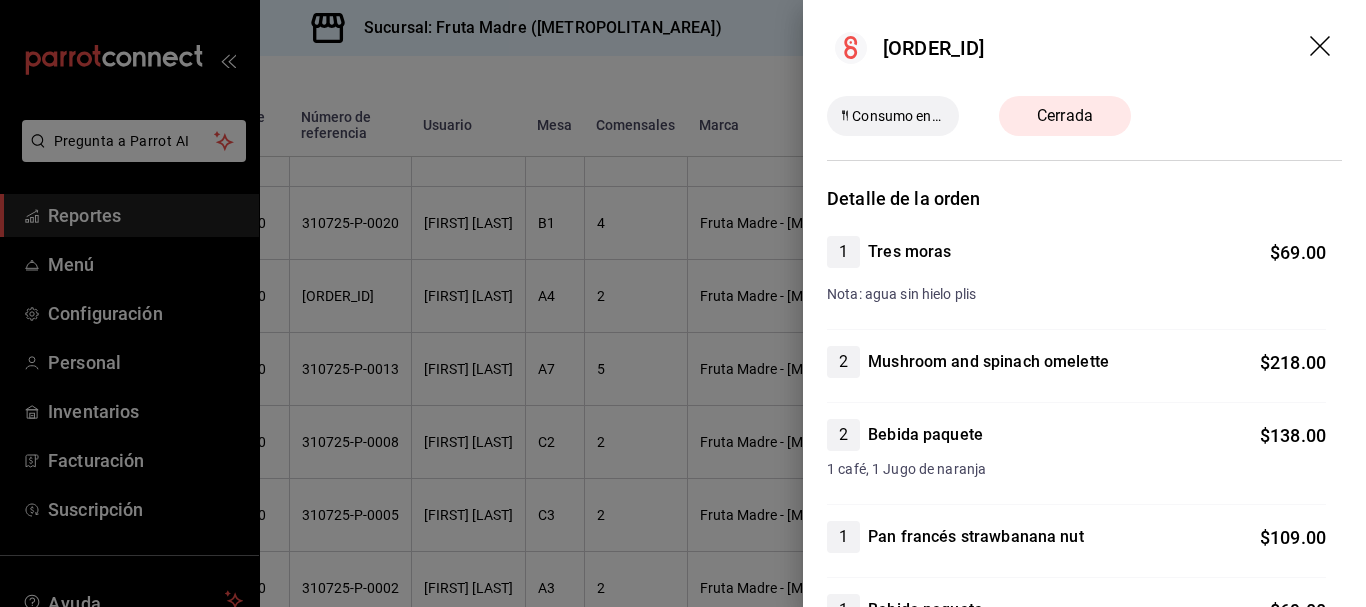 click at bounding box center (683, 303) 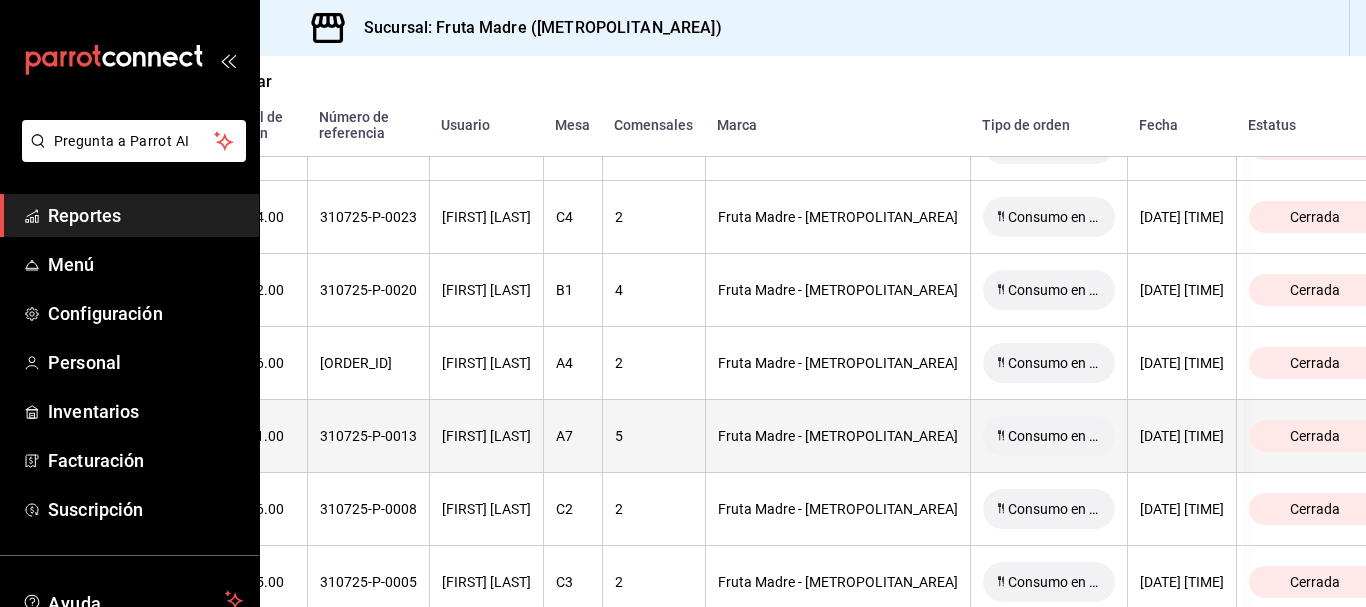 scroll, scrollTop: 420, scrollLeft: 140, axis: both 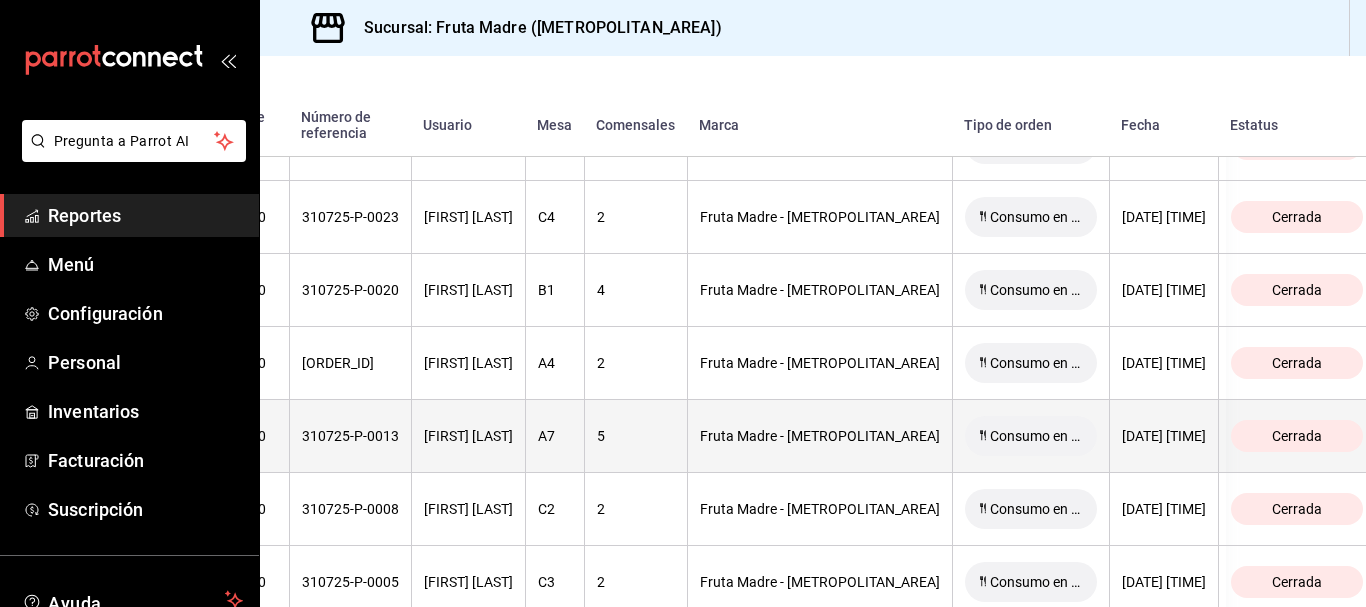 click on "5" at bounding box center (636, 436) 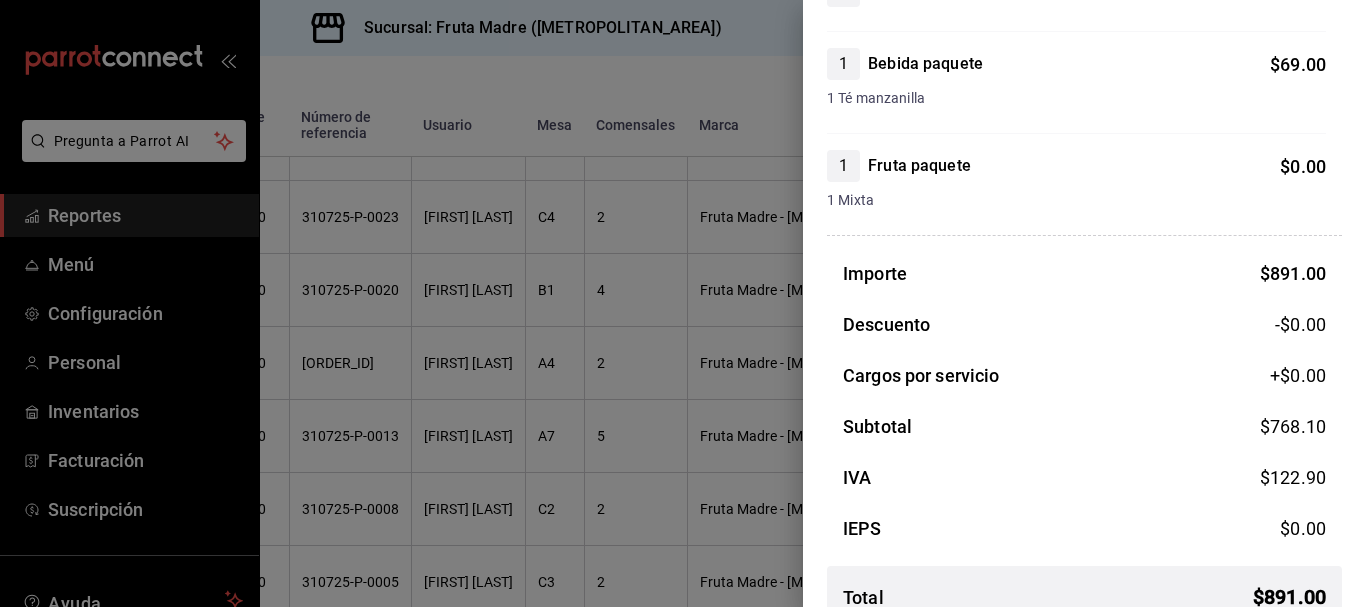 scroll, scrollTop: 1035, scrollLeft: 0, axis: vertical 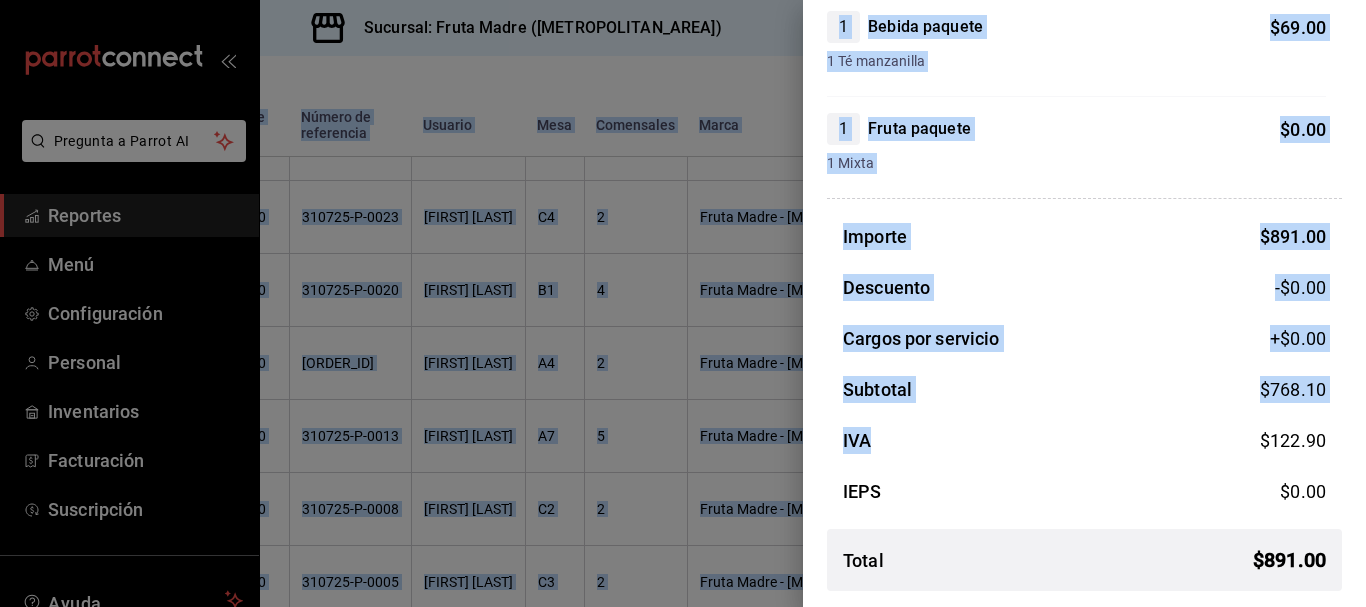 drag, startPoint x: 1190, startPoint y: 457, endPoint x: 1140, endPoint y: 145, distance: 315.98102 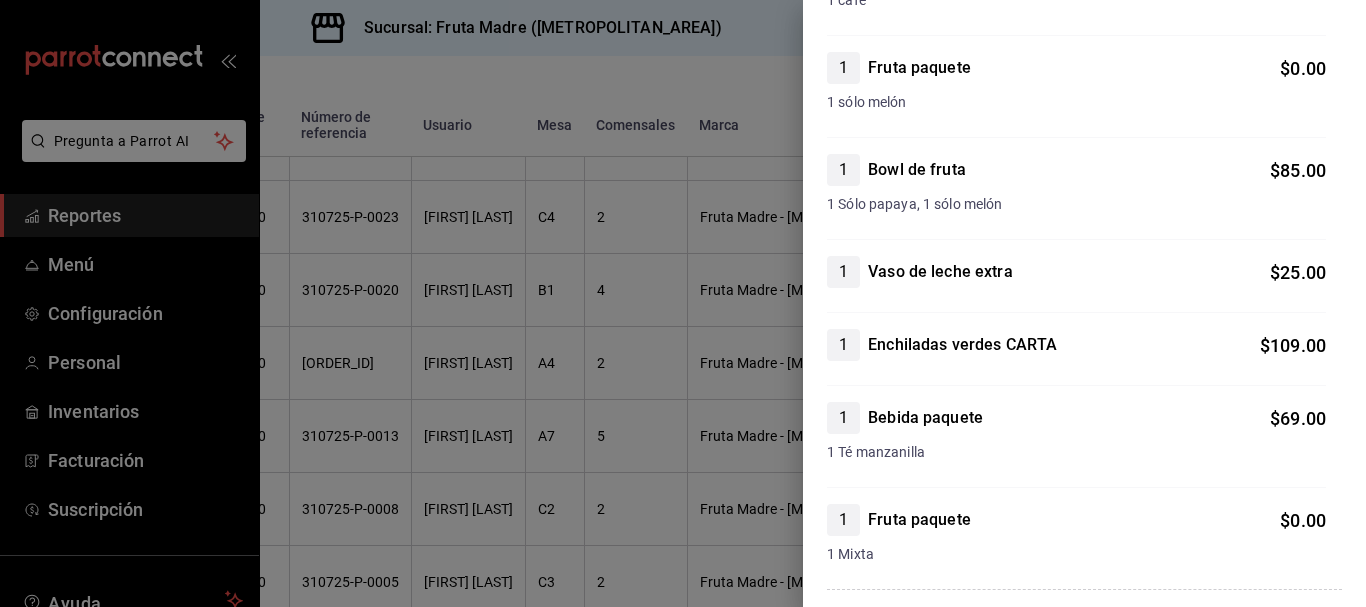 click at bounding box center (683, 303) 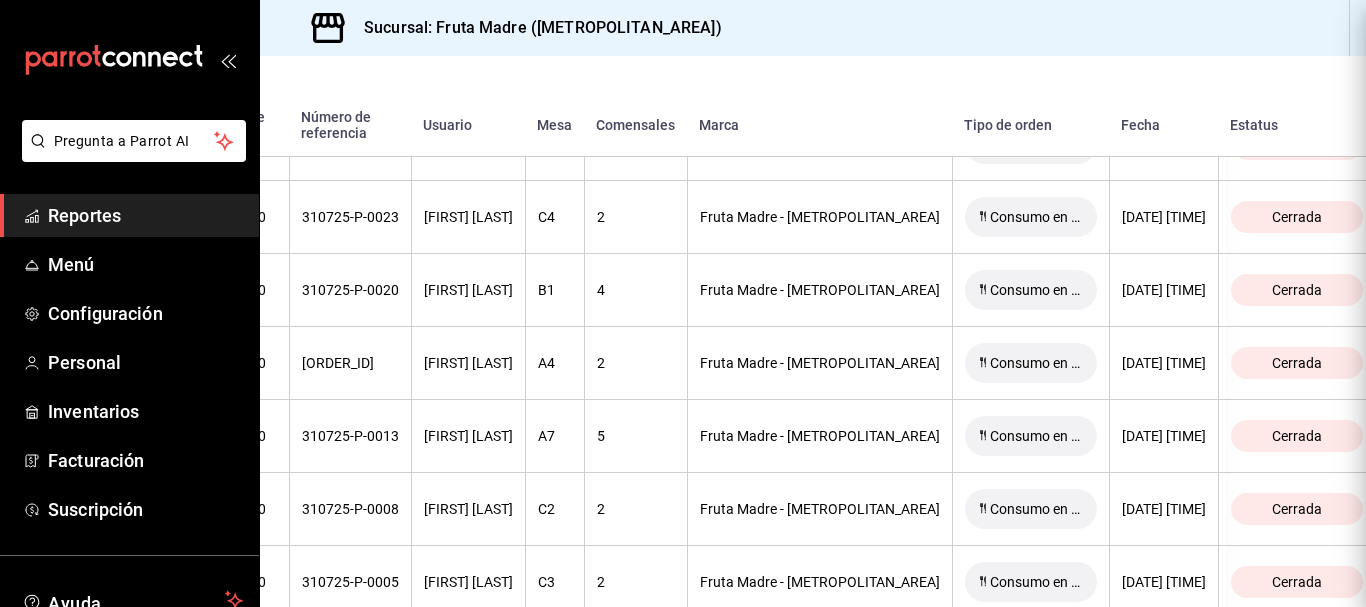 scroll, scrollTop: 0, scrollLeft: 0, axis: both 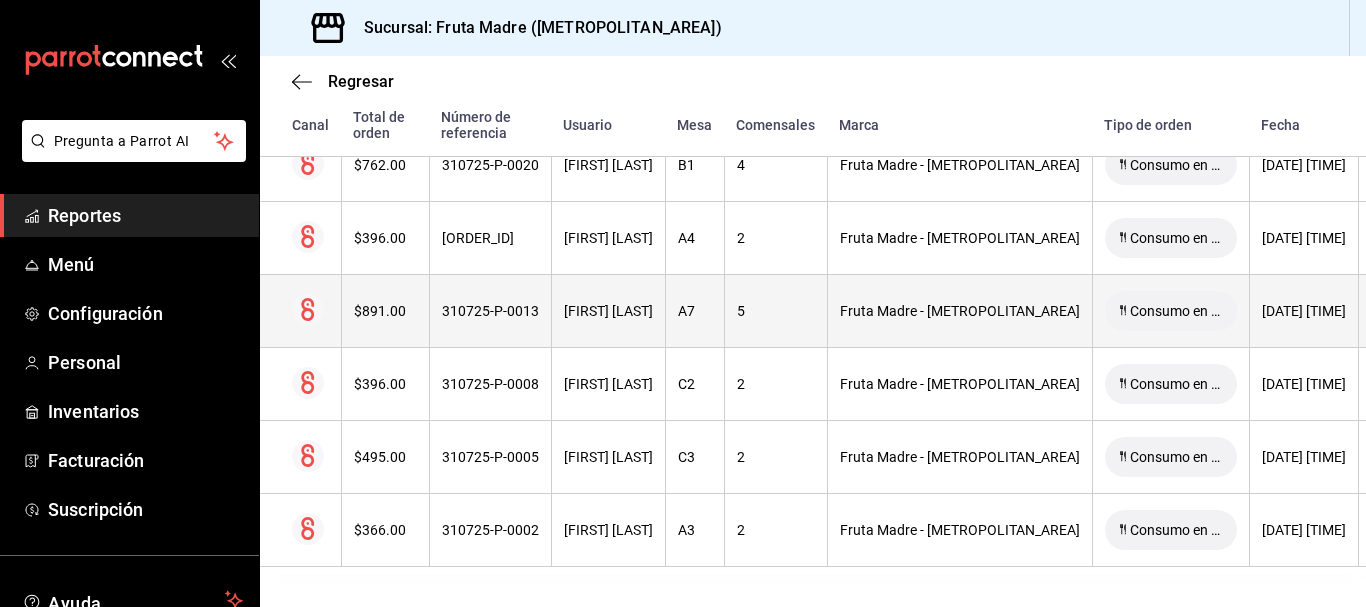 click on "5" at bounding box center [776, 311] 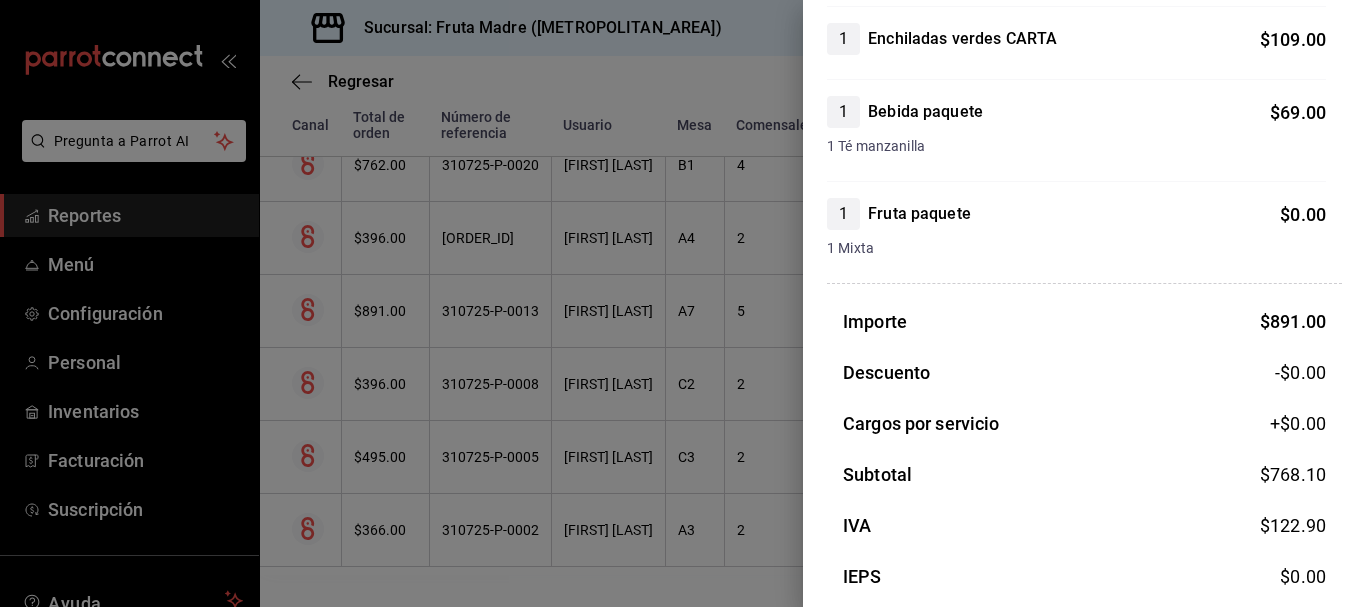 scroll, scrollTop: 1035, scrollLeft: 0, axis: vertical 